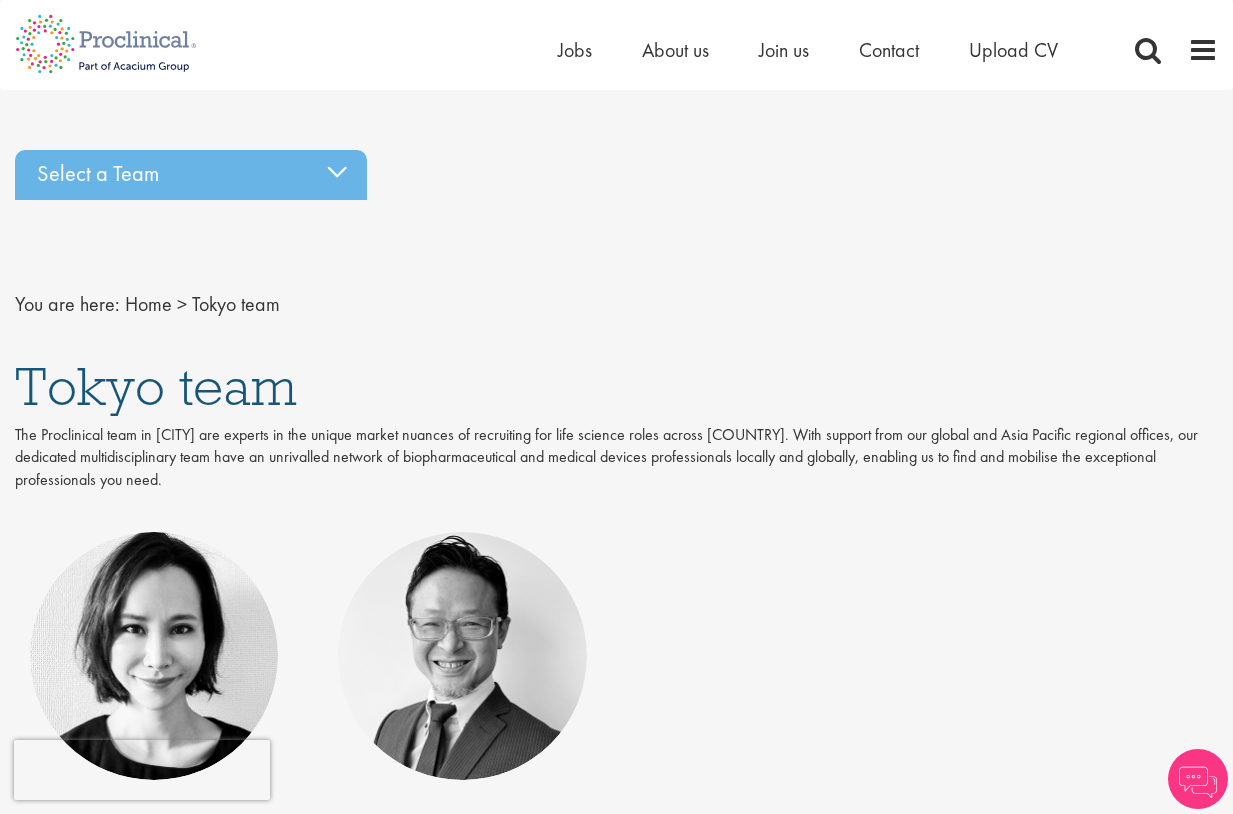 scroll, scrollTop: 0, scrollLeft: 0, axis: both 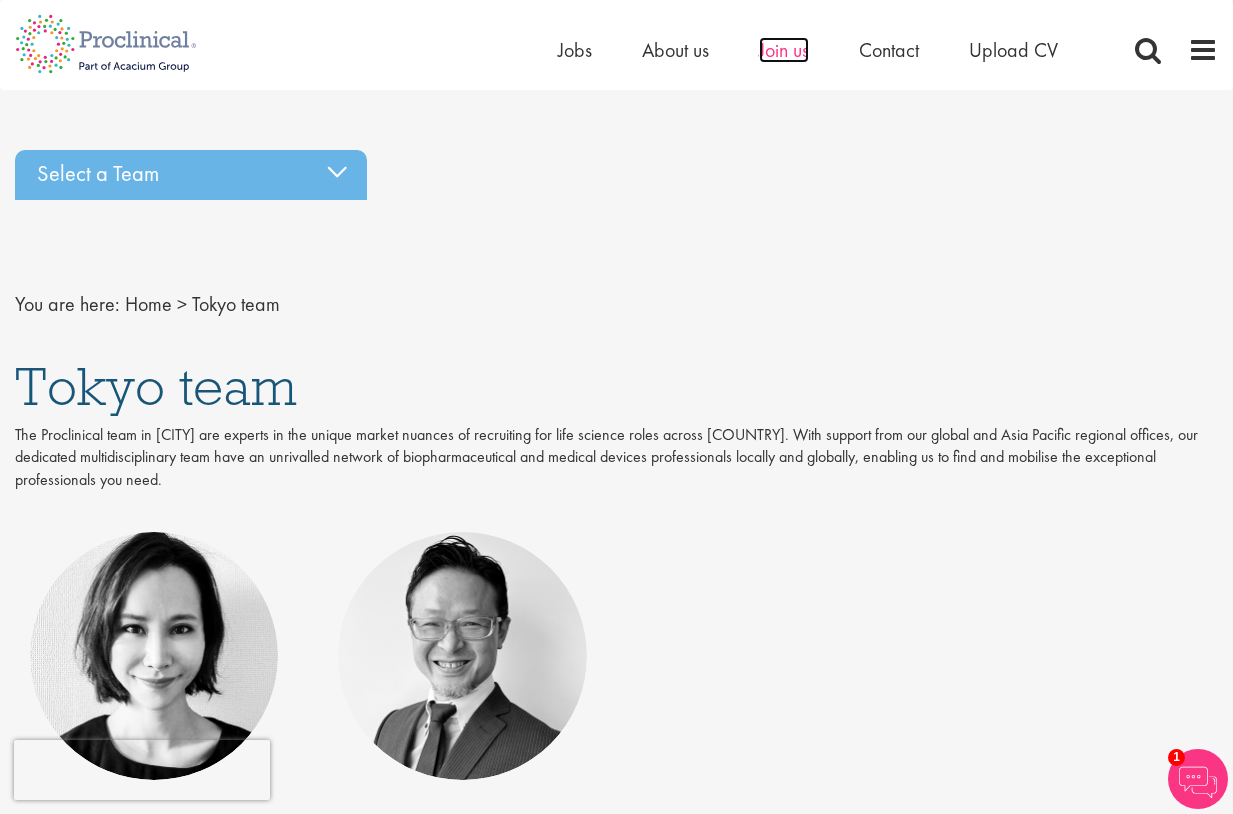 click on "Join us" at bounding box center (784, 50) 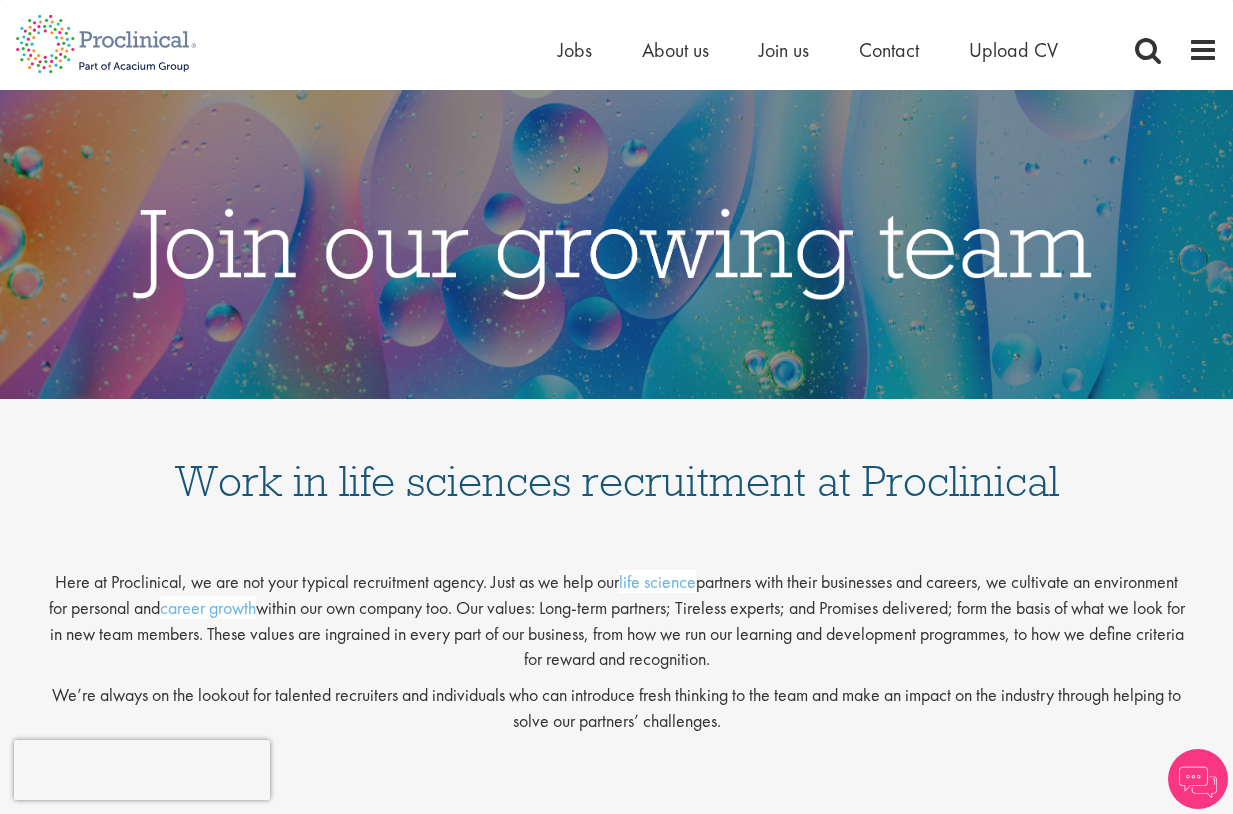 scroll, scrollTop: 0, scrollLeft: 0, axis: both 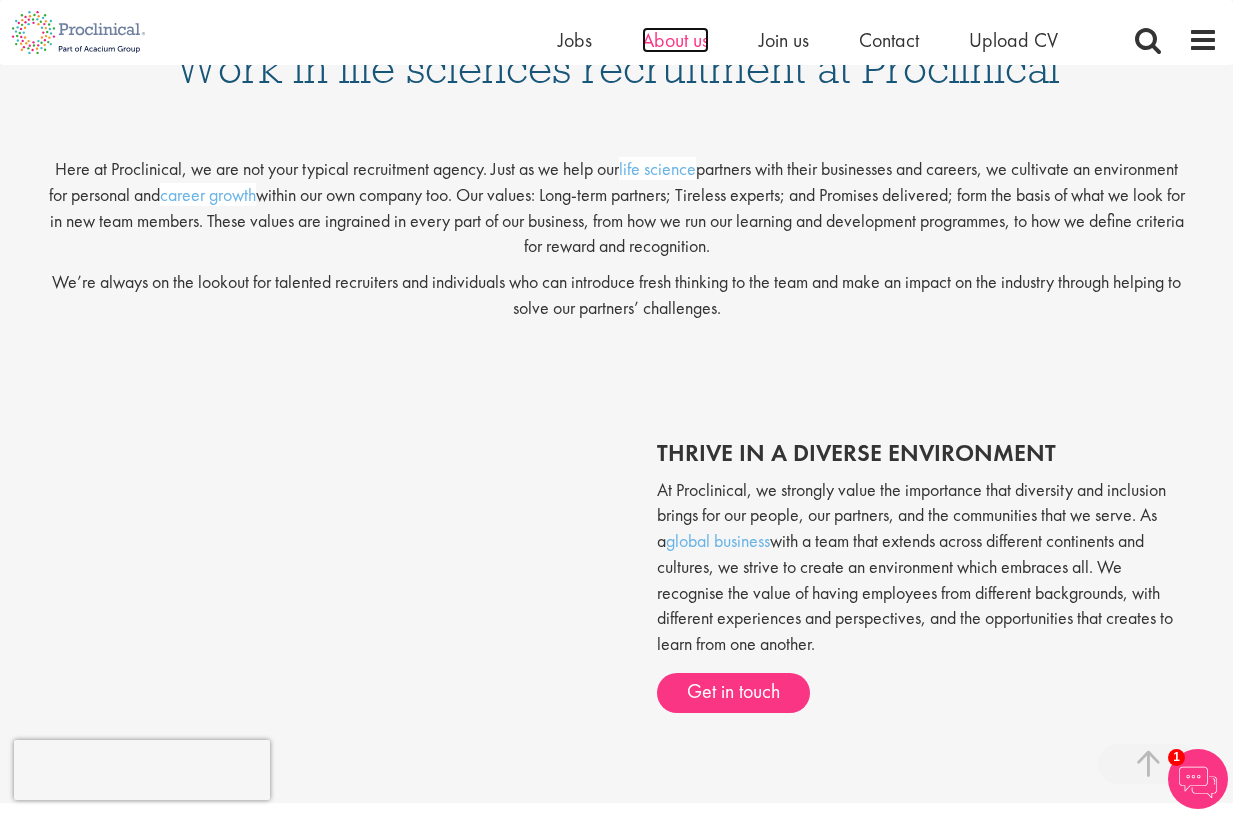 click on "About us" at bounding box center [675, 40] 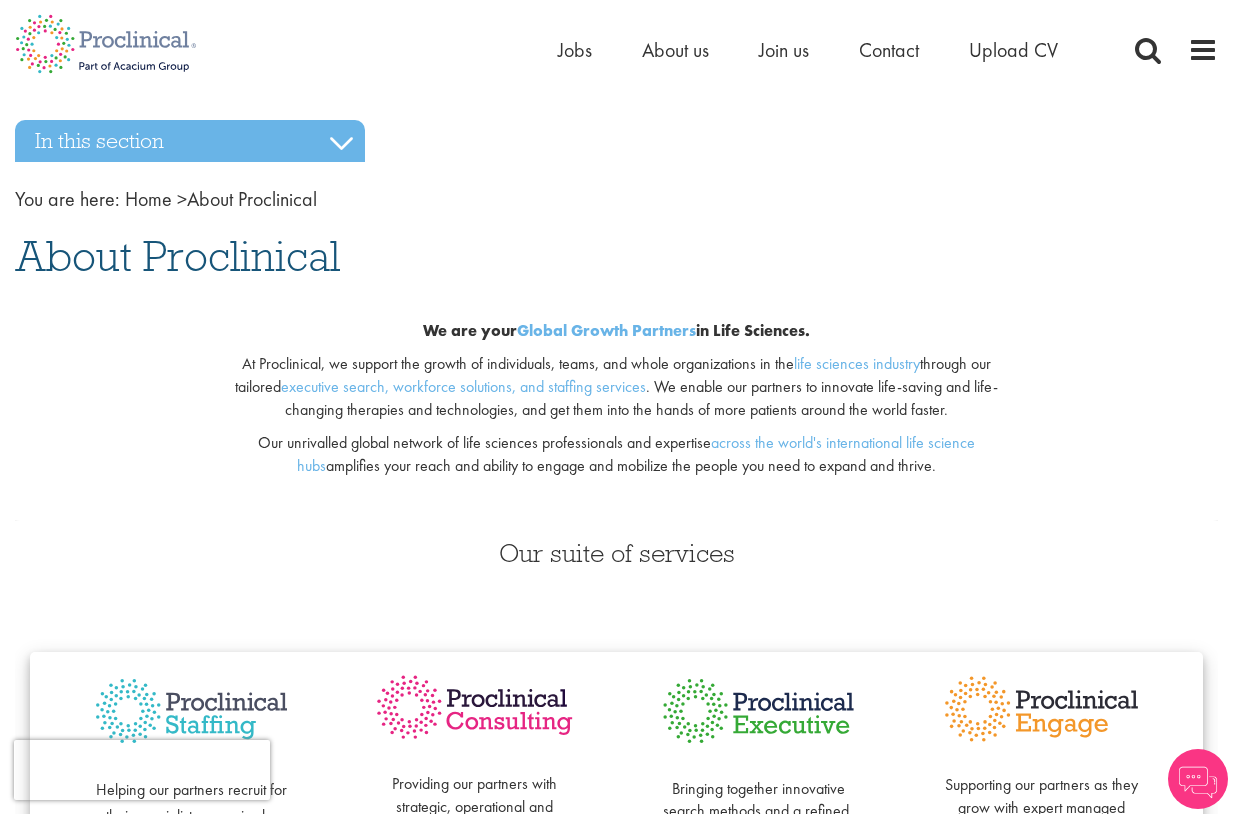 scroll, scrollTop: 0, scrollLeft: 0, axis: both 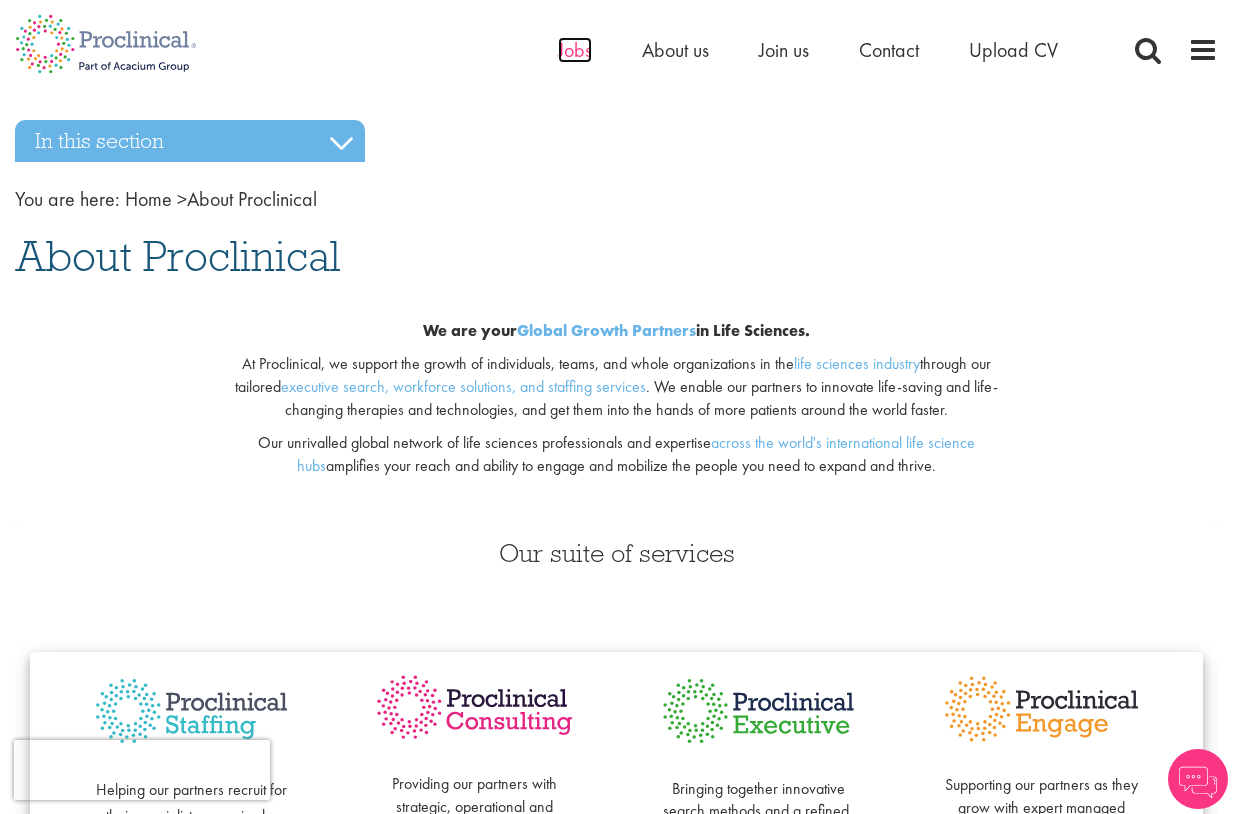 click on "Jobs" at bounding box center (575, 50) 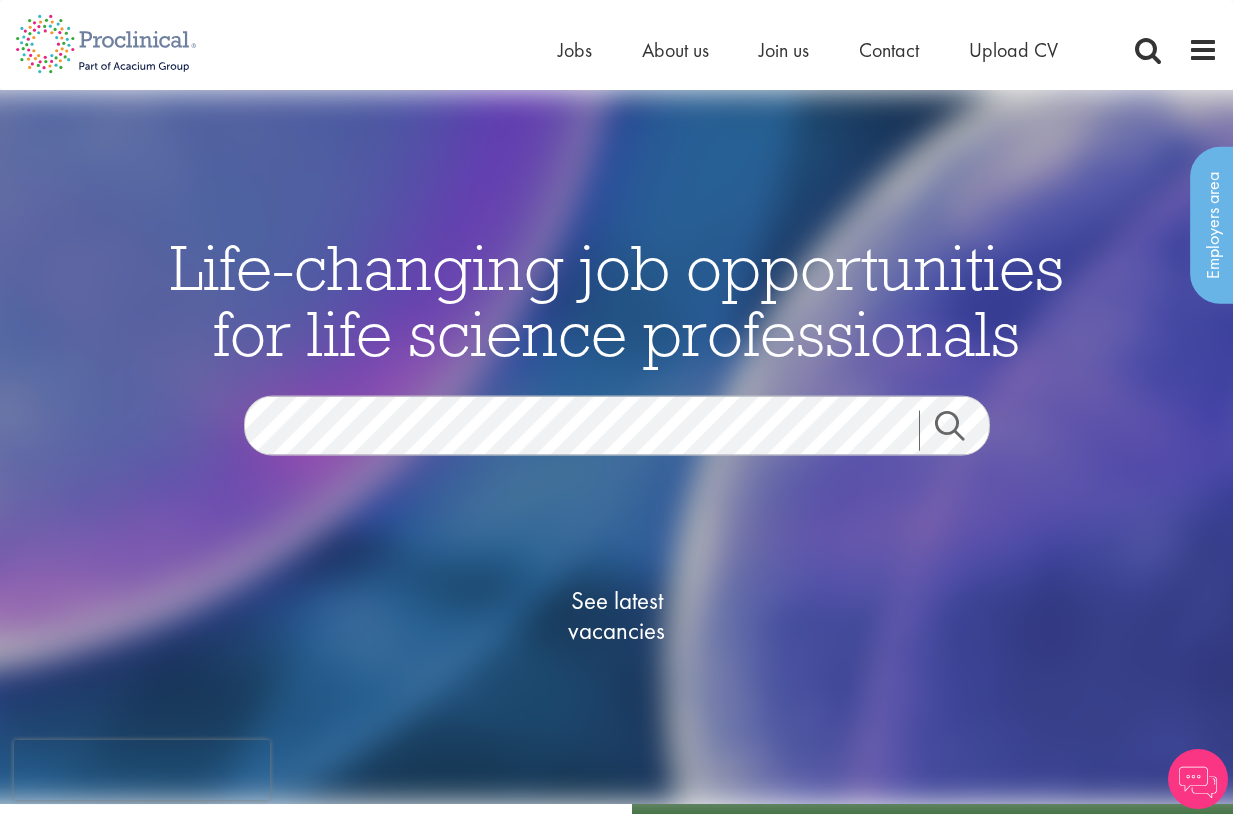 scroll, scrollTop: 0, scrollLeft: 0, axis: both 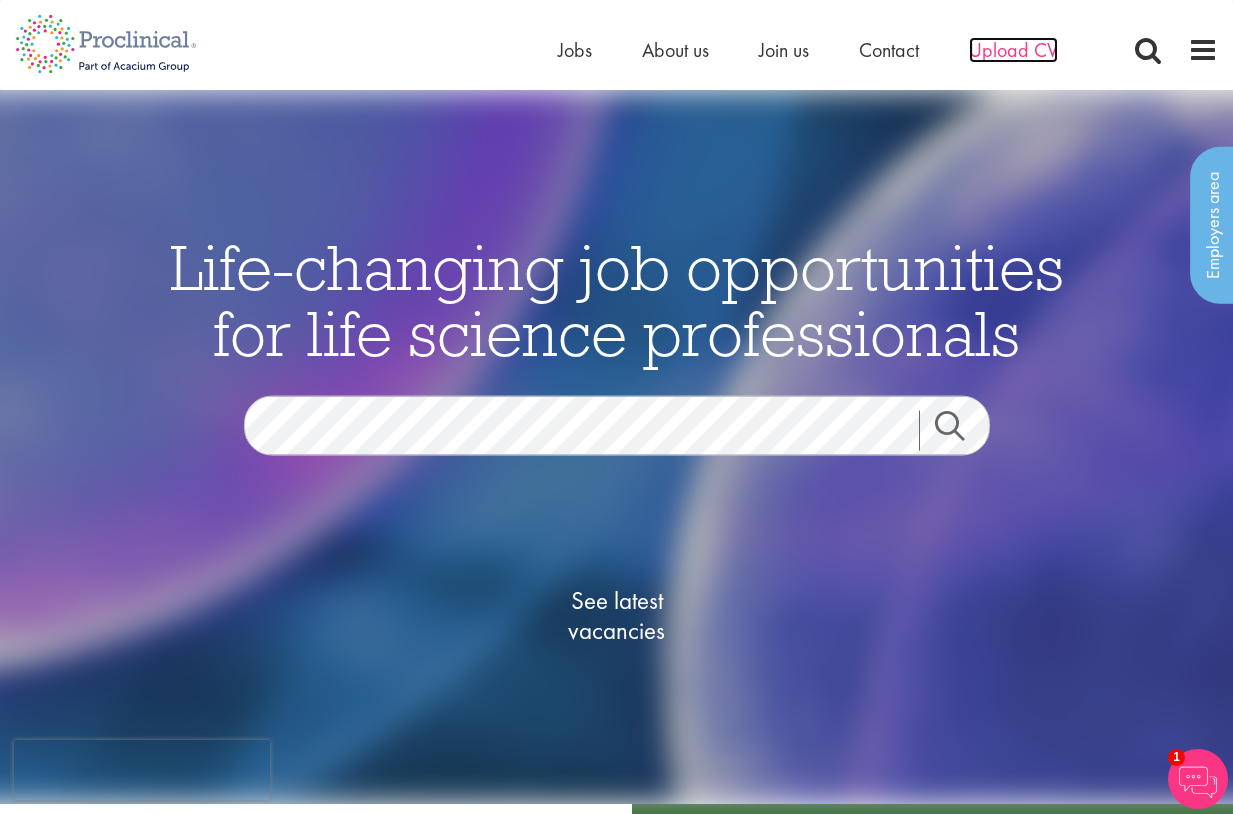 click on "Upload CV" at bounding box center [1013, 50] 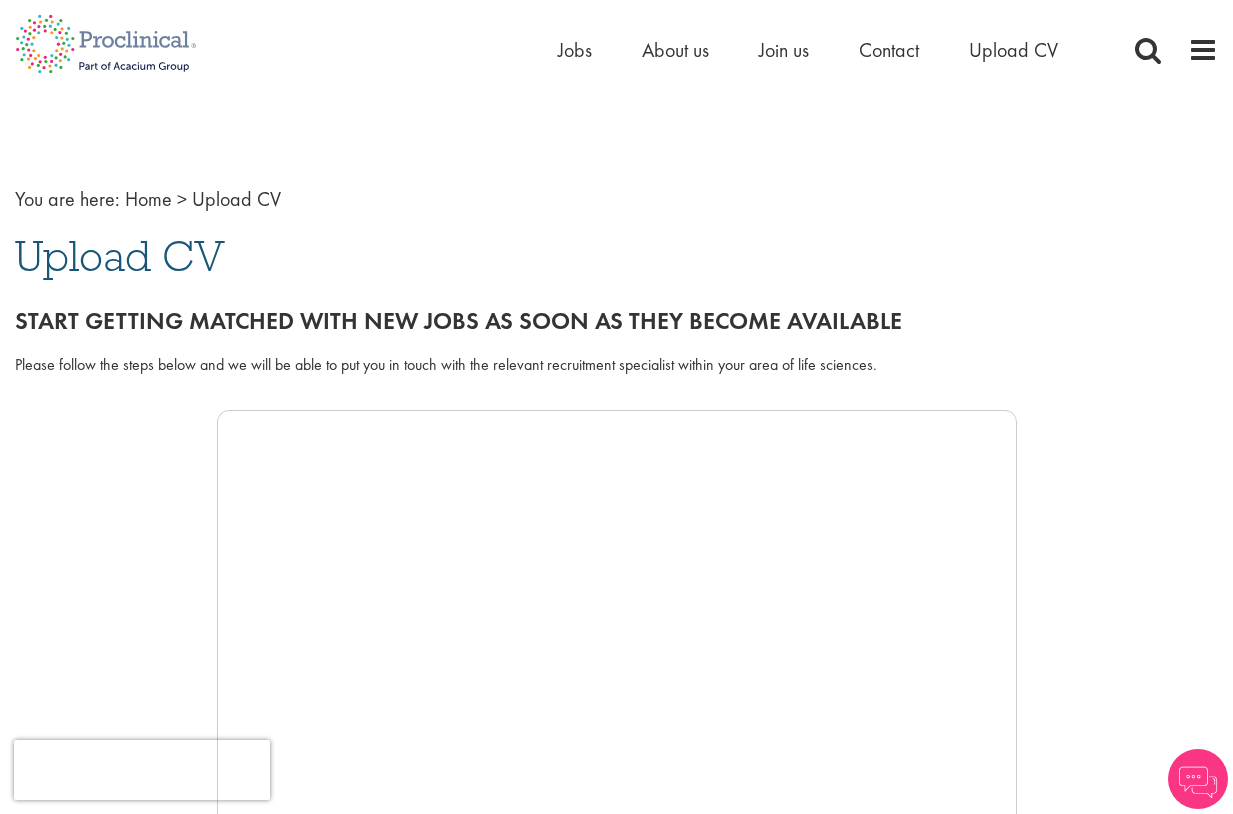scroll, scrollTop: 0, scrollLeft: 0, axis: both 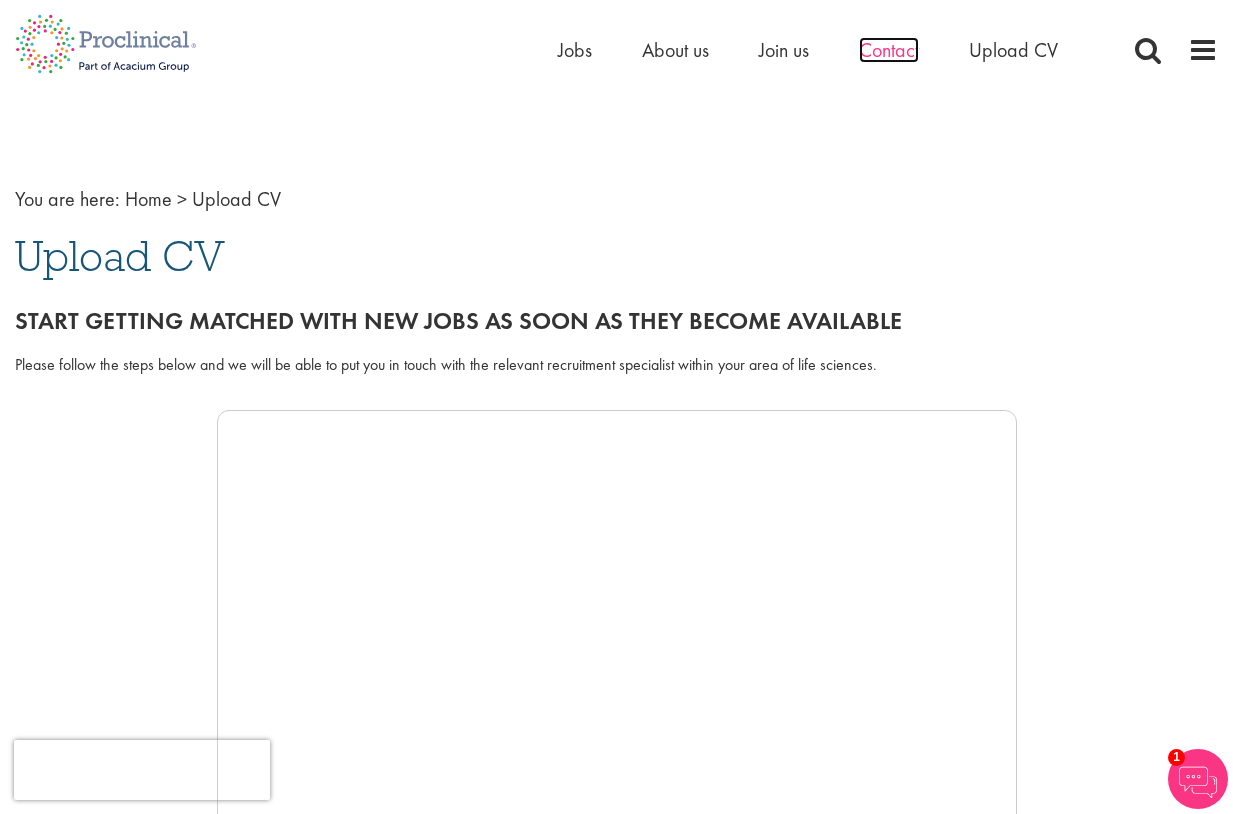 click on "Contact" at bounding box center [889, 50] 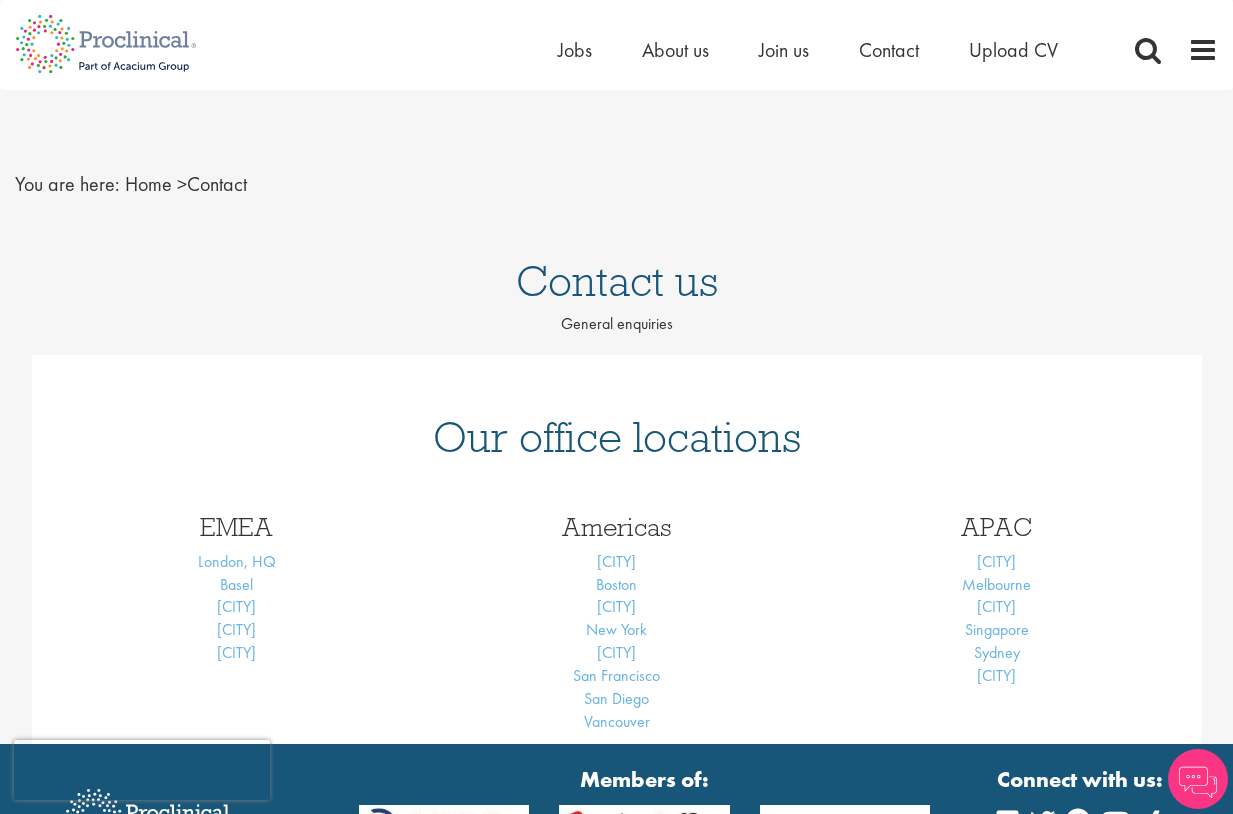 scroll, scrollTop: 0, scrollLeft: 0, axis: both 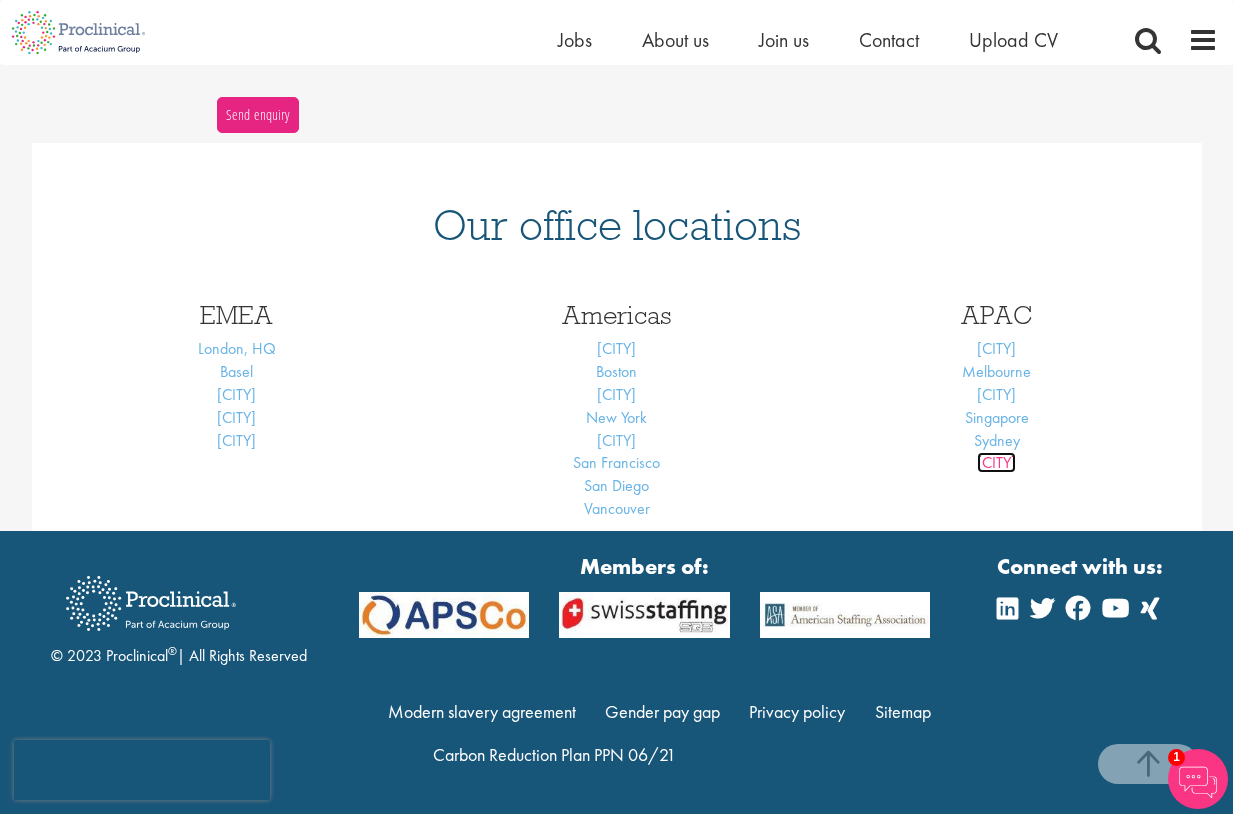 click on "[CITY]" at bounding box center (996, 462) 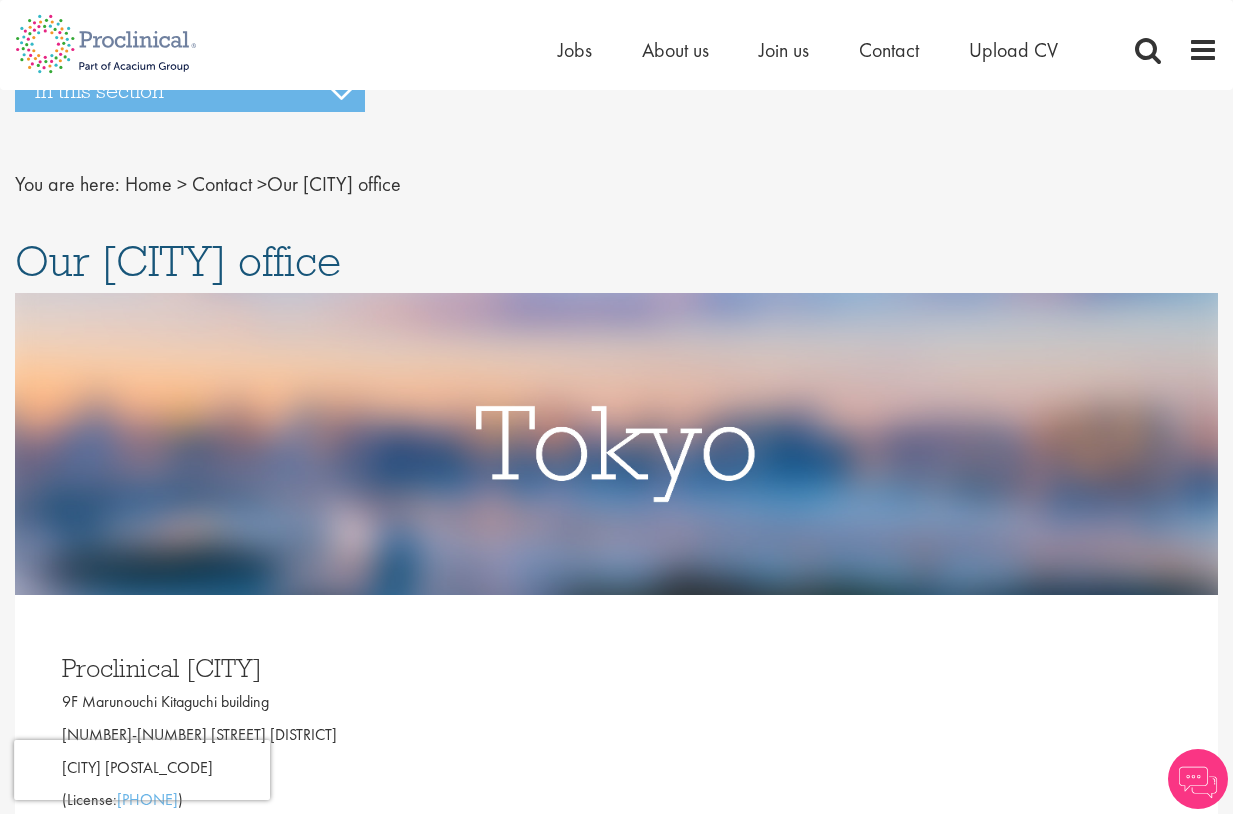 scroll, scrollTop: 0, scrollLeft: 0, axis: both 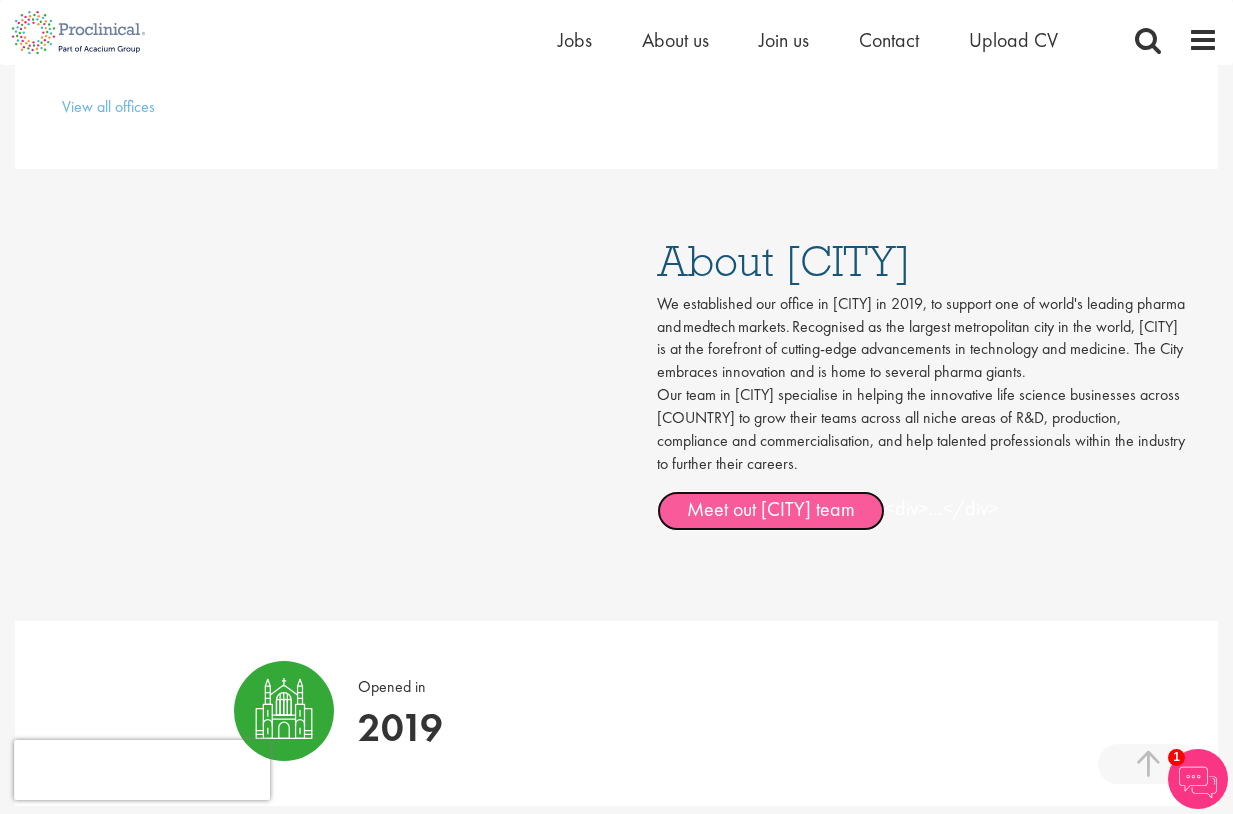 click on "Meet out Tokyo team" at bounding box center [771, 511] 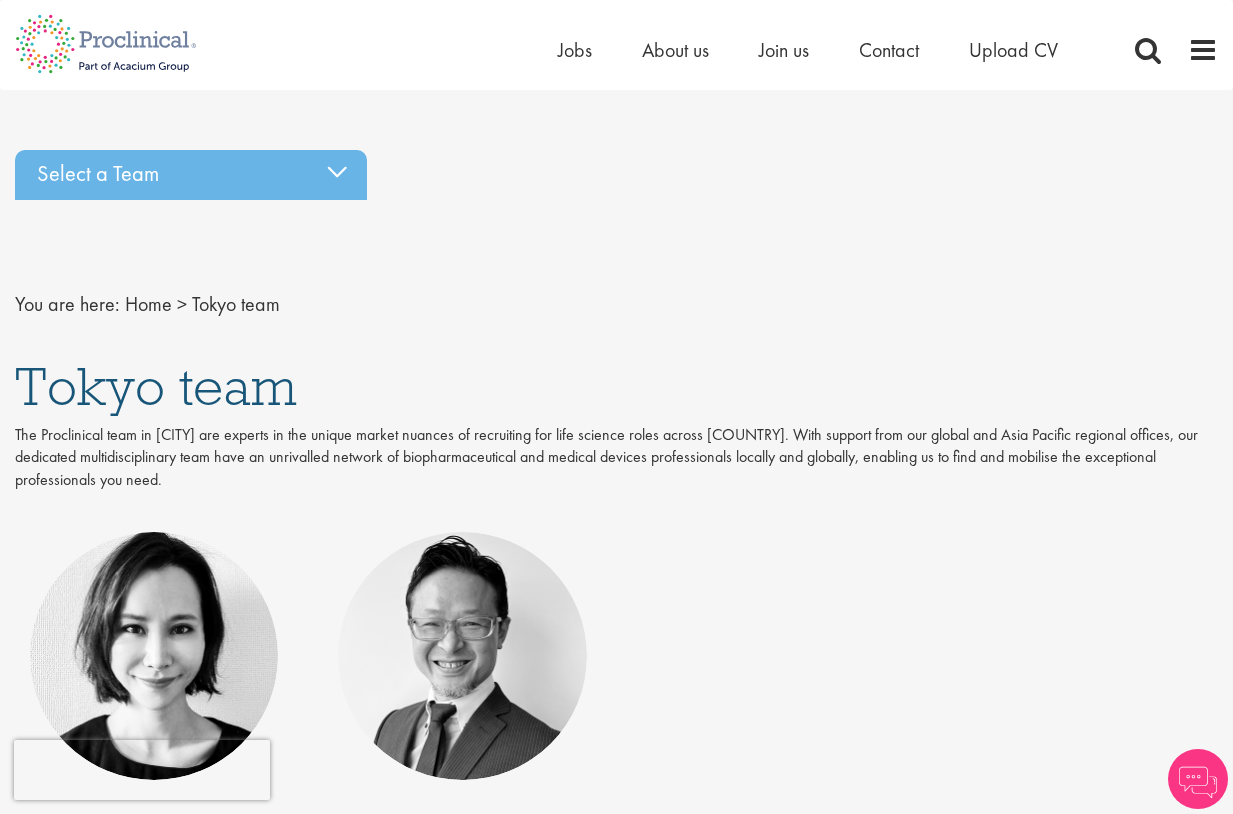 scroll, scrollTop: 0, scrollLeft: 0, axis: both 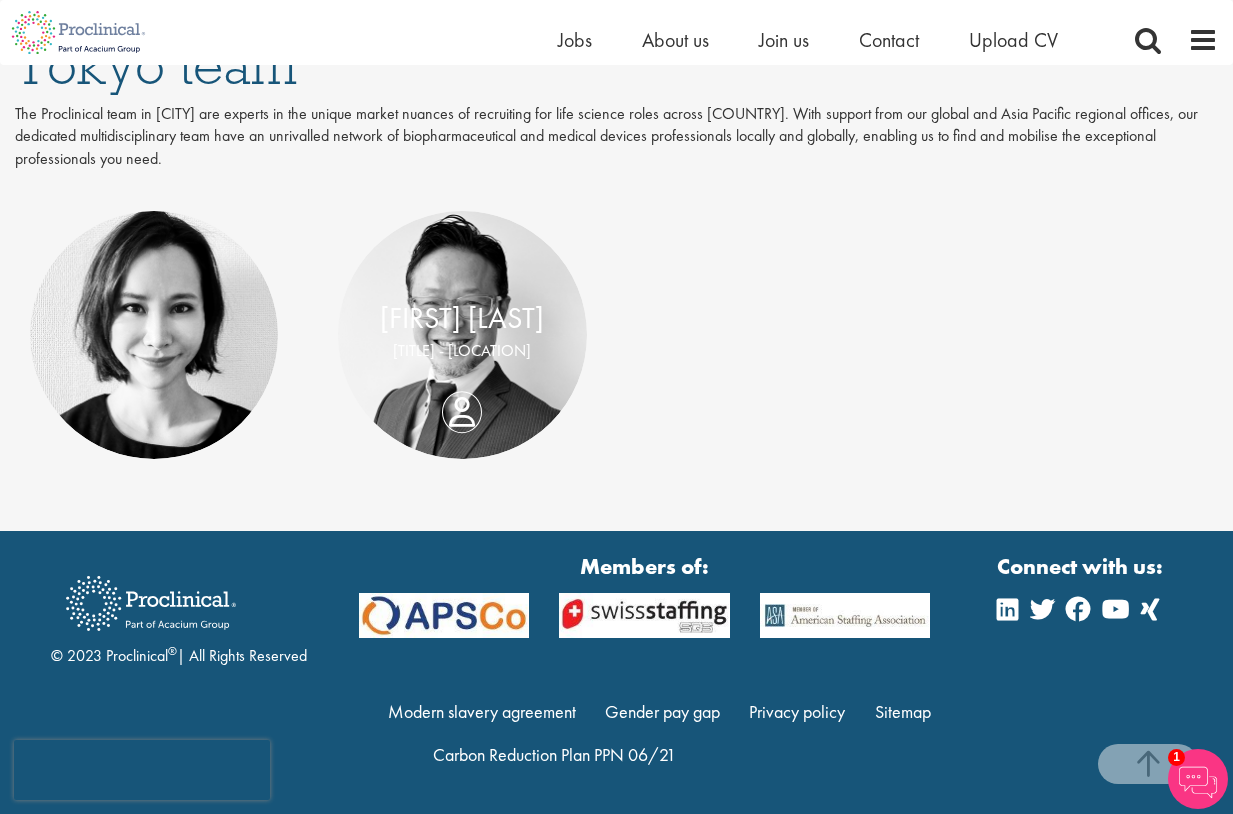 click on "[TITLE] - [LOCATION]" at bounding box center (462, 351) 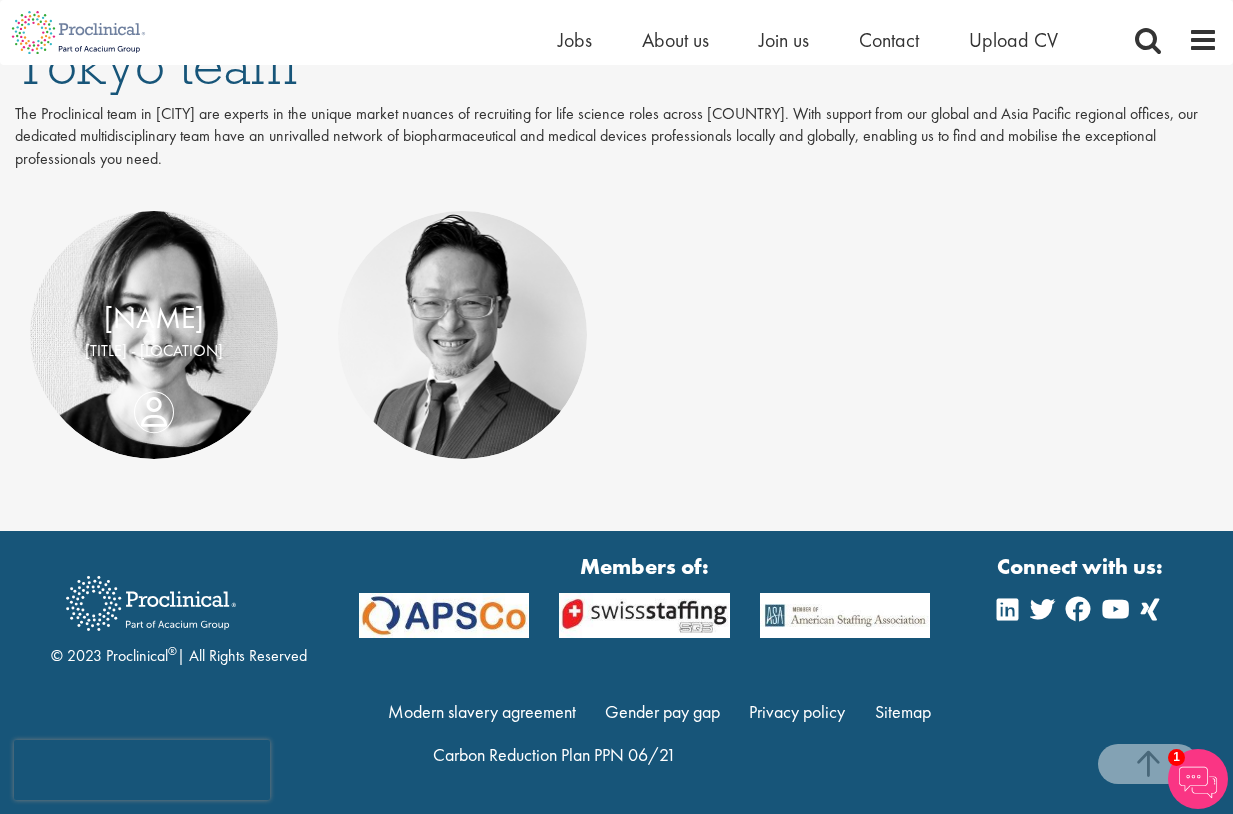 click on "Nic Choa
Managing Consultant - Japan" at bounding box center (154, 335) 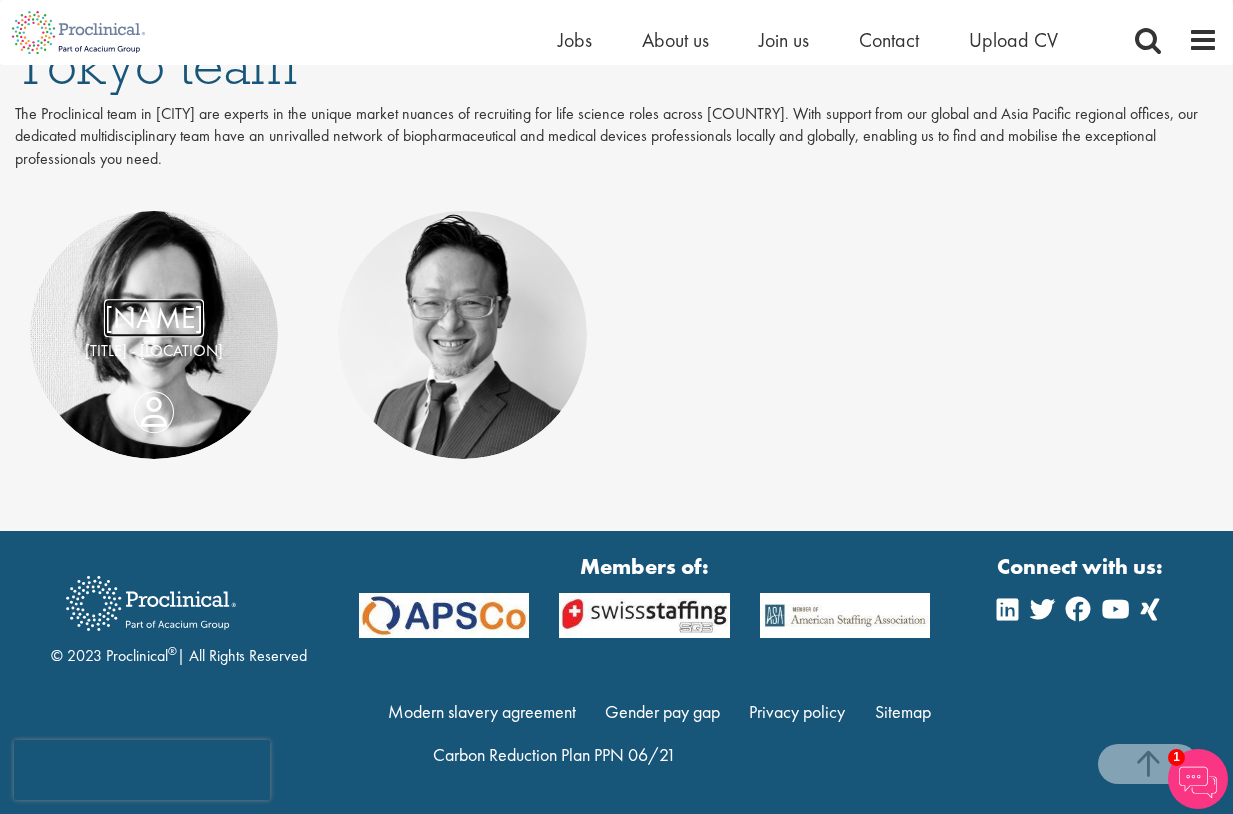 click on "Nic Choa" at bounding box center (154, 318) 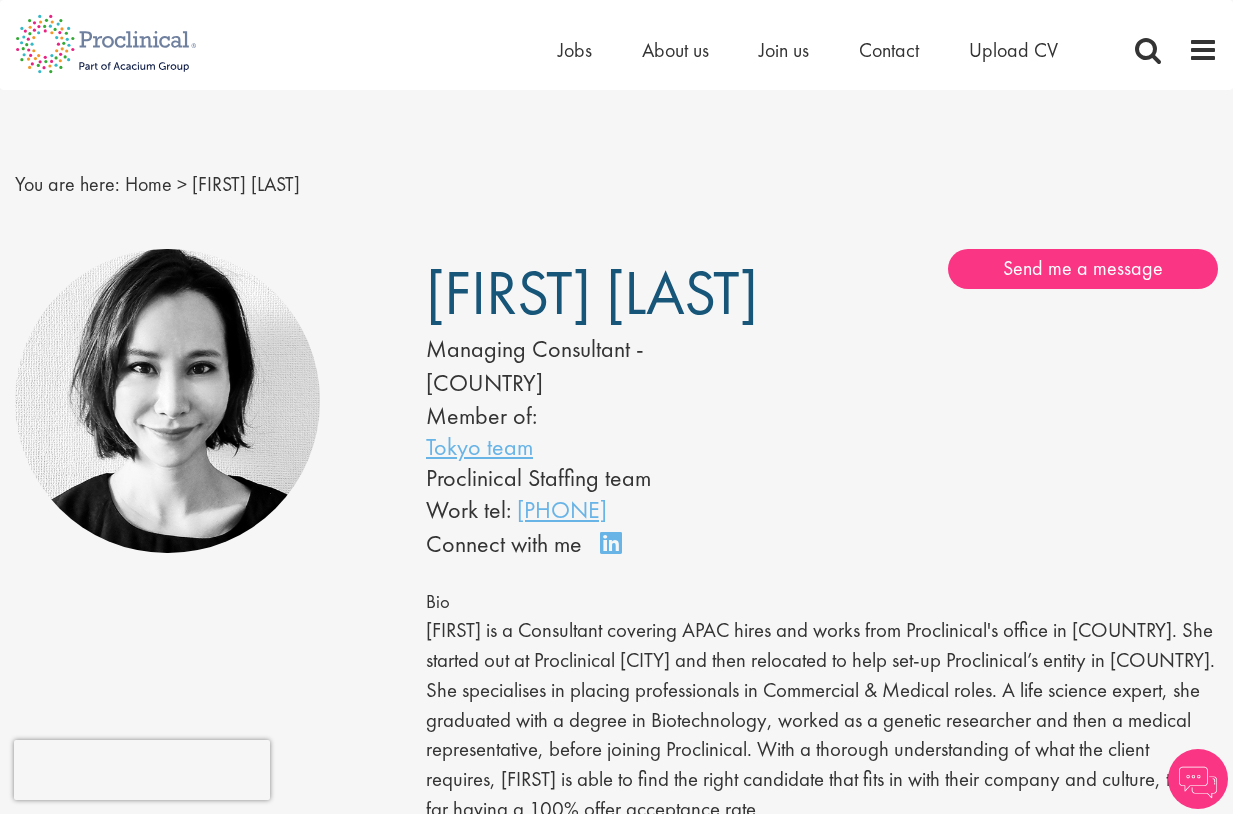 scroll, scrollTop: 0, scrollLeft: 0, axis: both 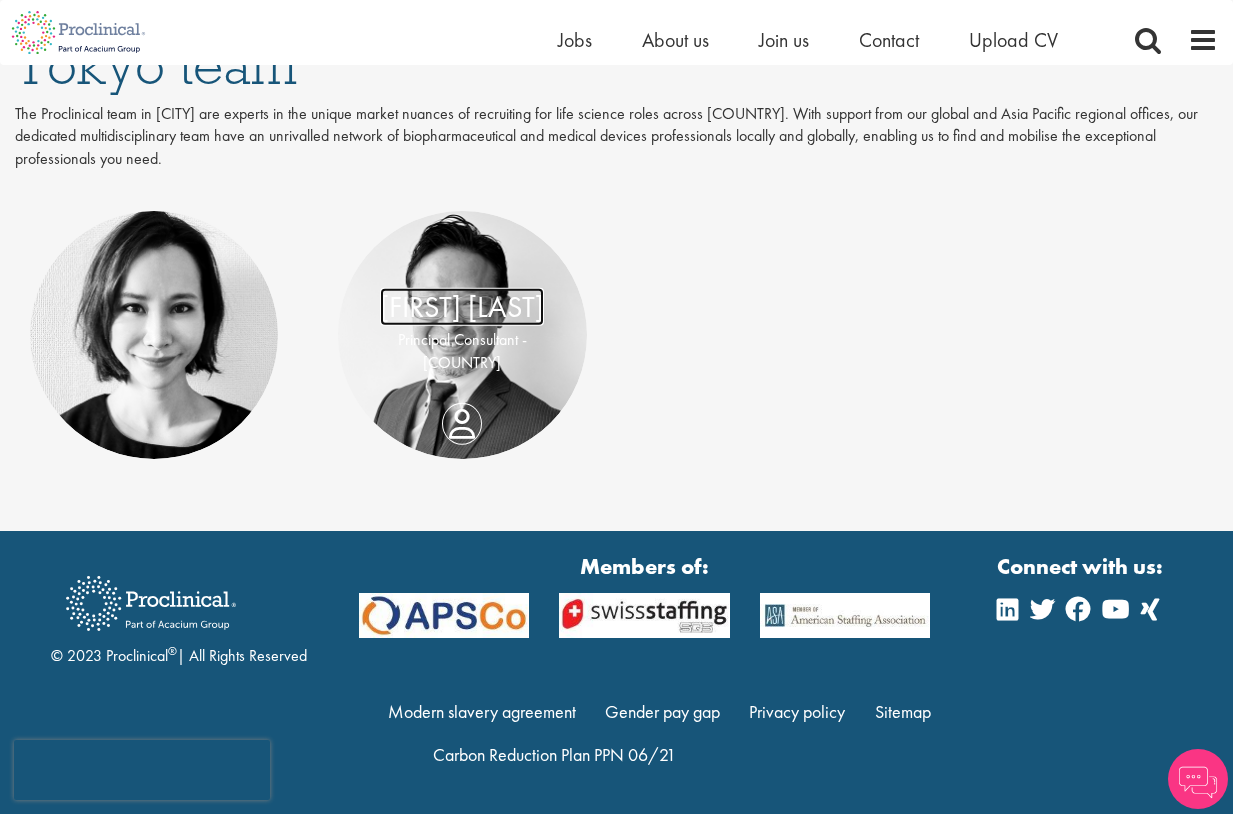 click on "[FIRST] [LAST]" at bounding box center [462, 307] 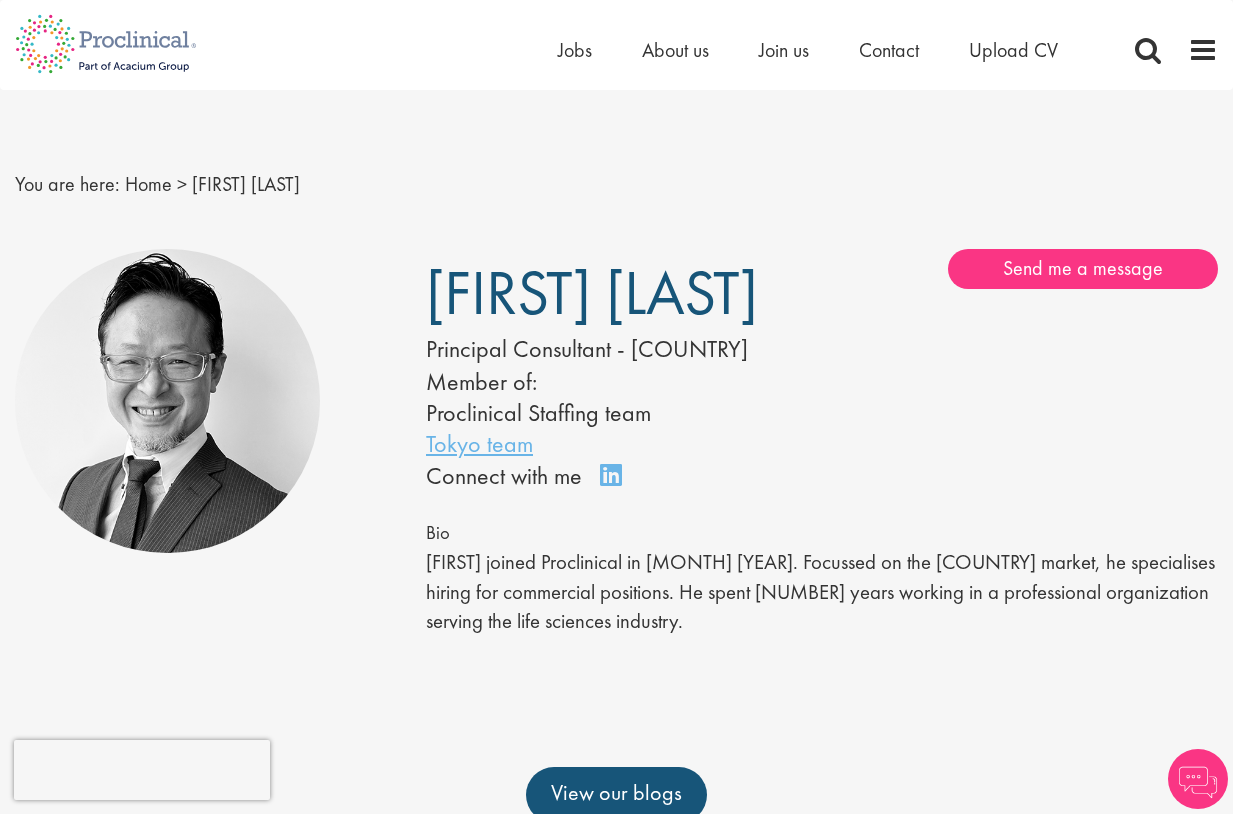 scroll, scrollTop: 0, scrollLeft: 0, axis: both 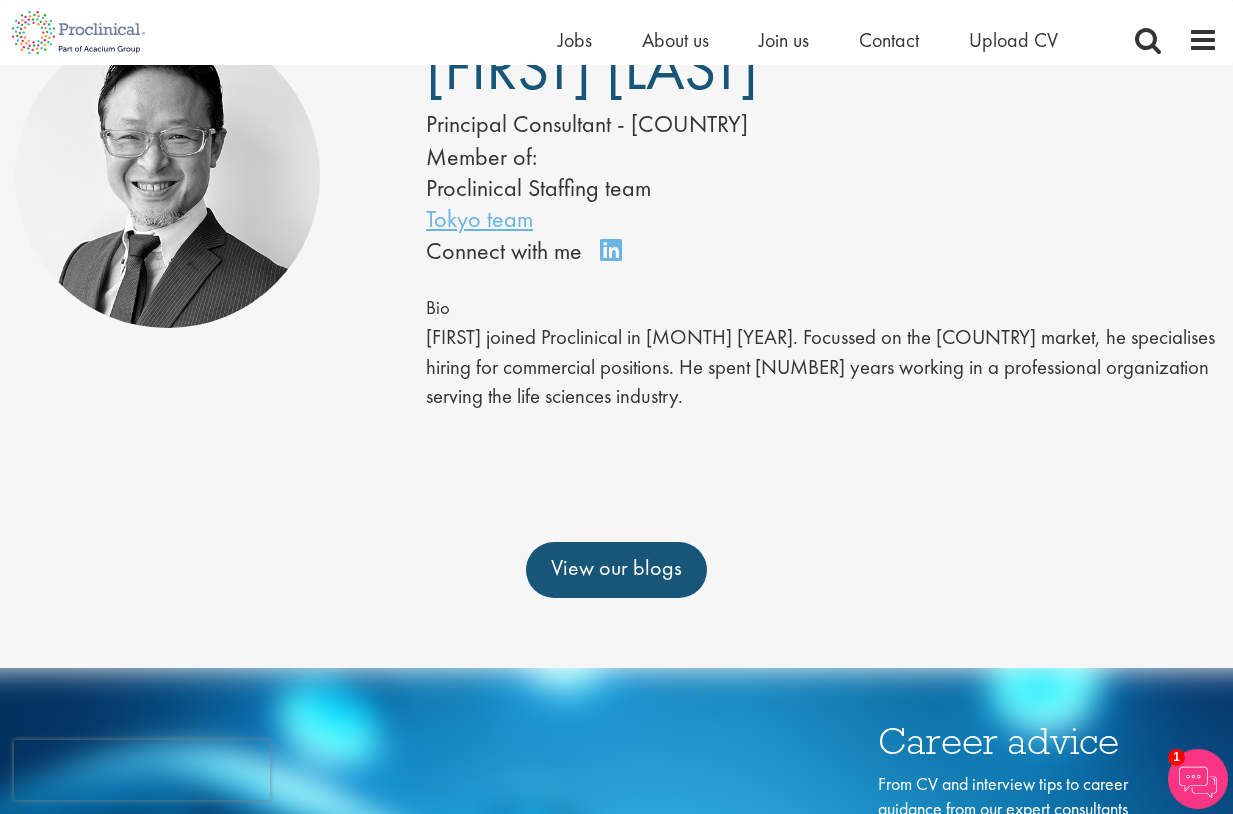 drag, startPoint x: 428, startPoint y: 379, endPoint x: 432, endPoint y: 363, distance: 16.492422 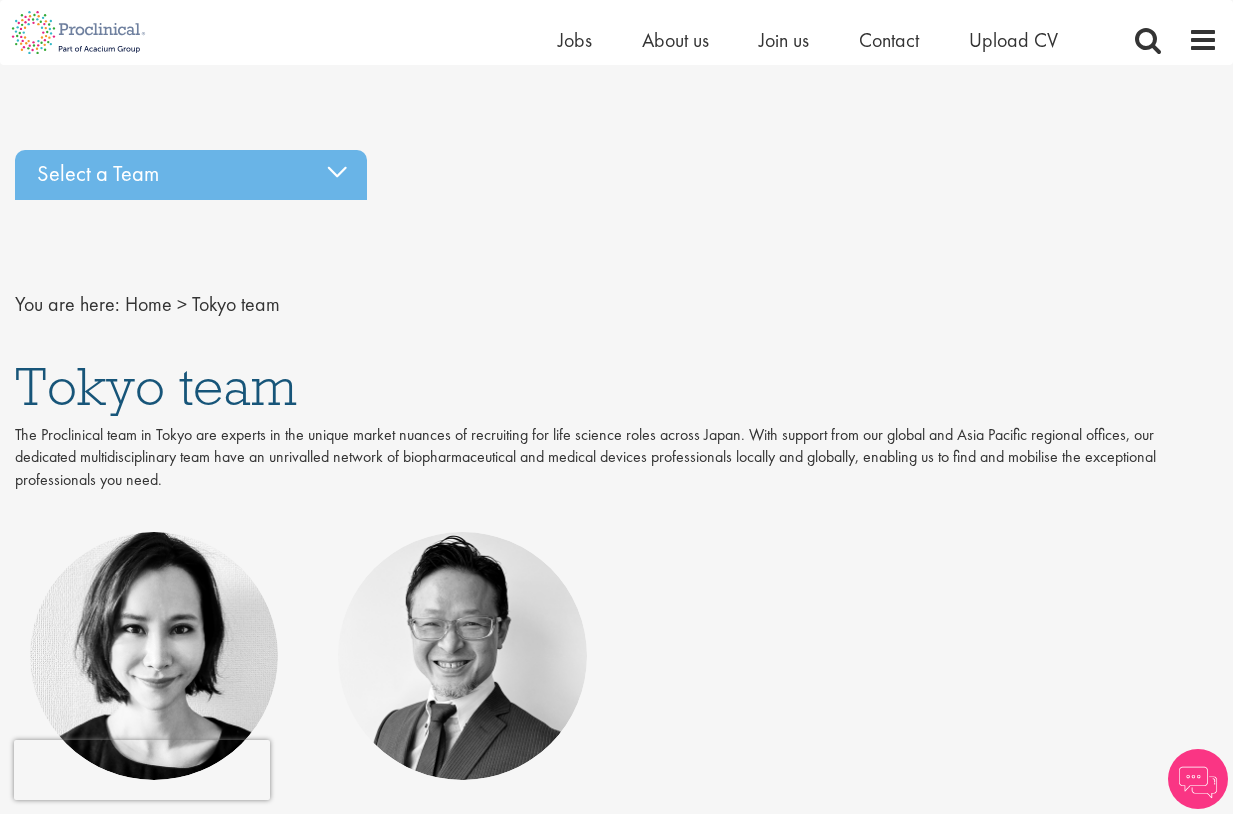scroll, scrollTop: 121, scrollLeft: 0, axis: vertical 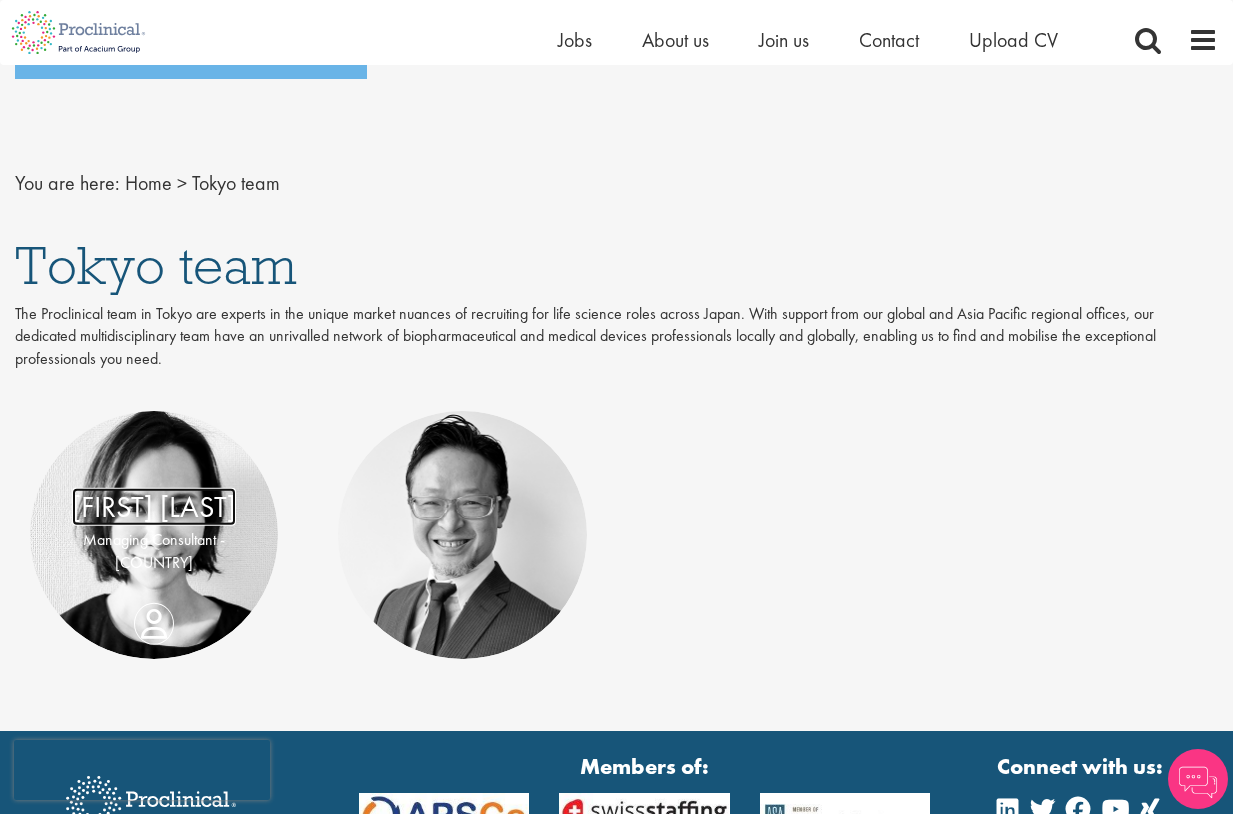 click on "[FIRST] [LAST]" at bounding box center (154, 507) 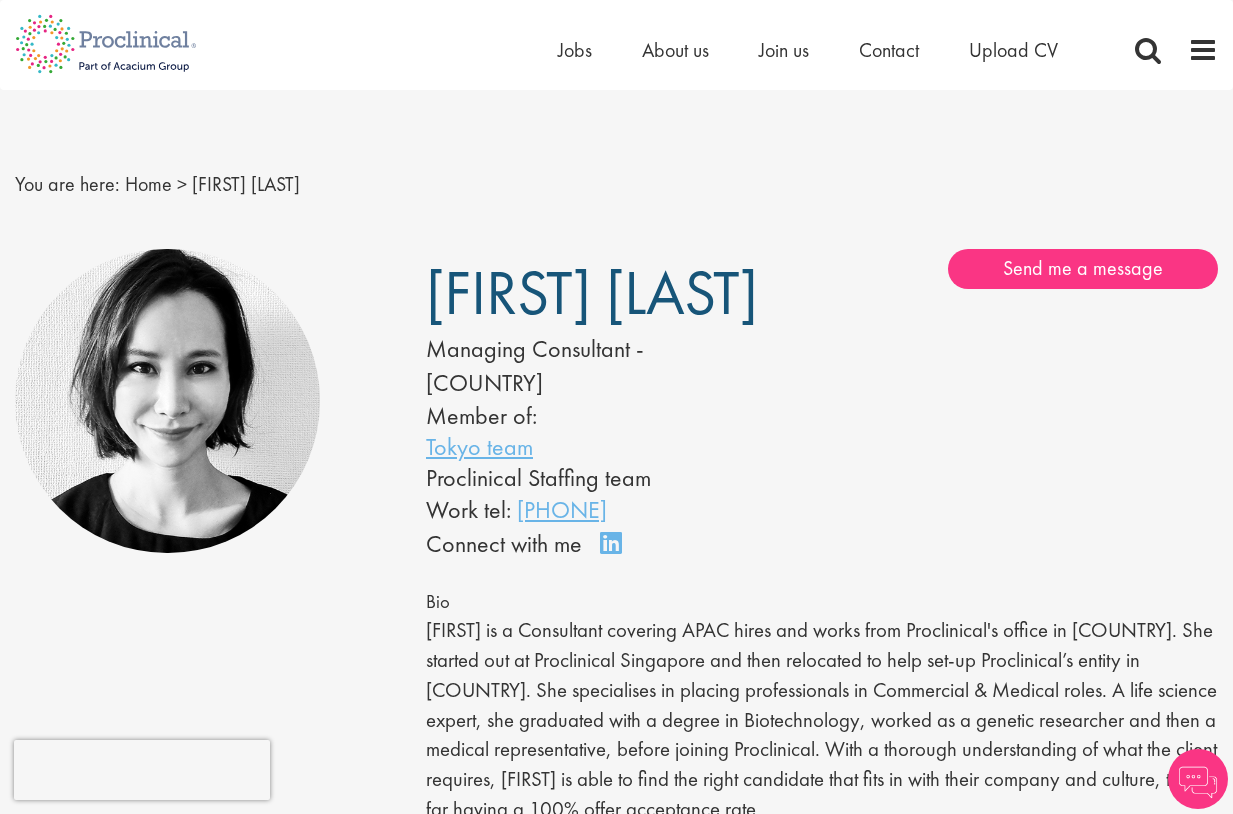 scroll, scrollTop: 0, scrollLeft: 0, axis: both 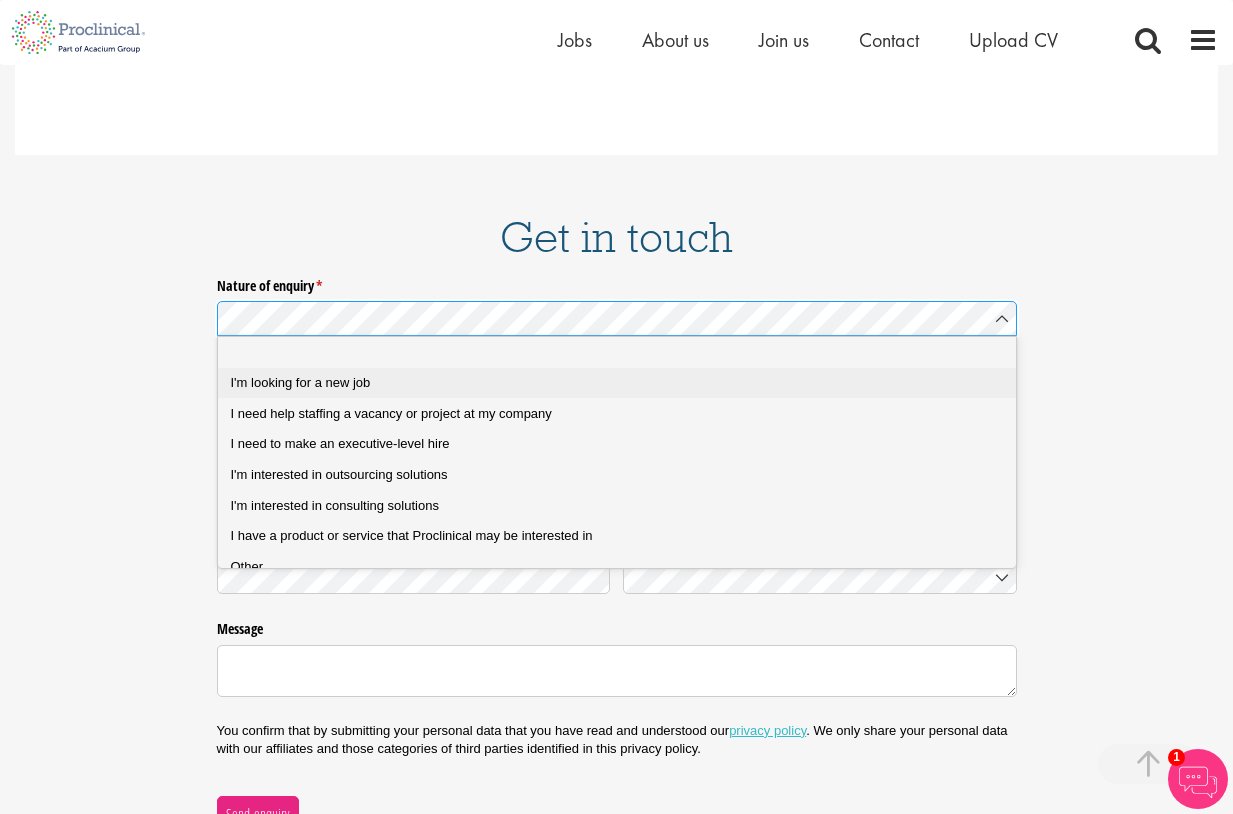 click on "I'm looking for a new job" at bounding box center (301, 382) 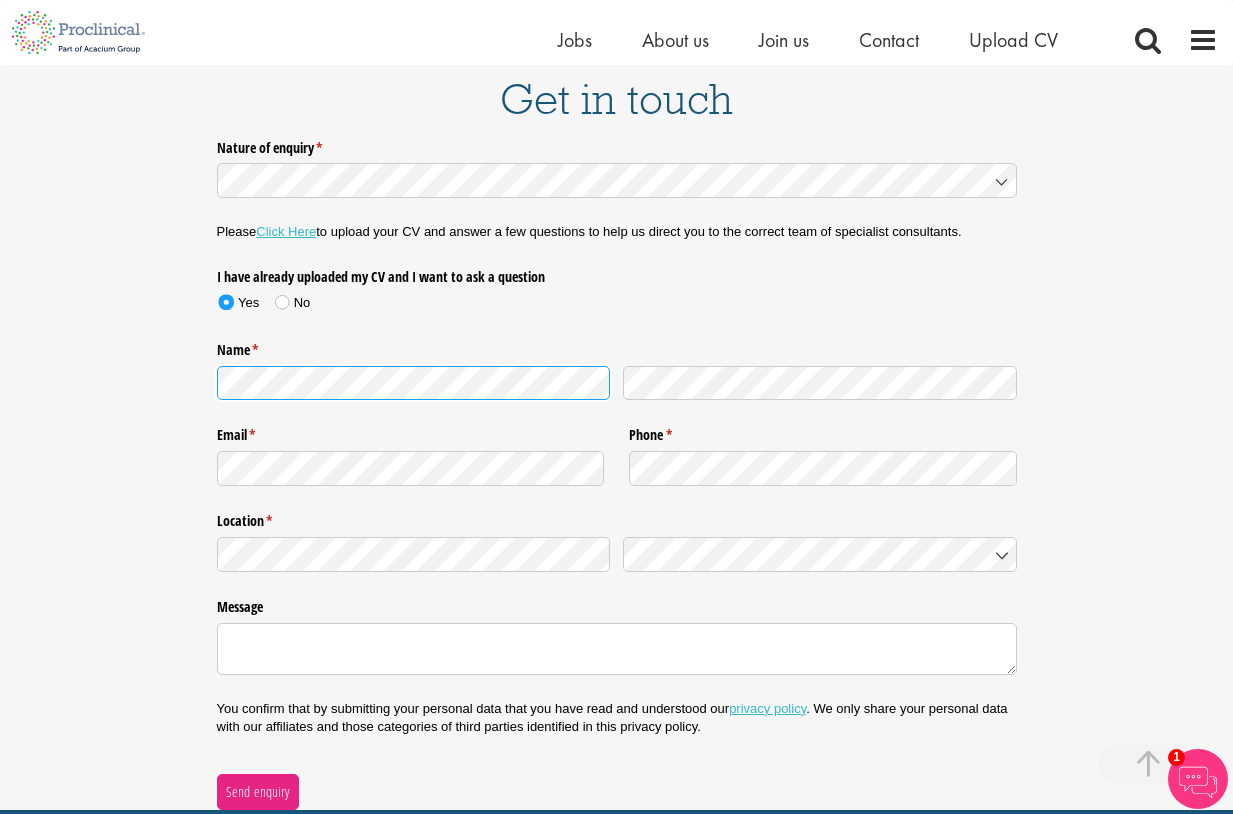 scroll, scrollTop: 2779, scrollLeft: 0, axis: vertical 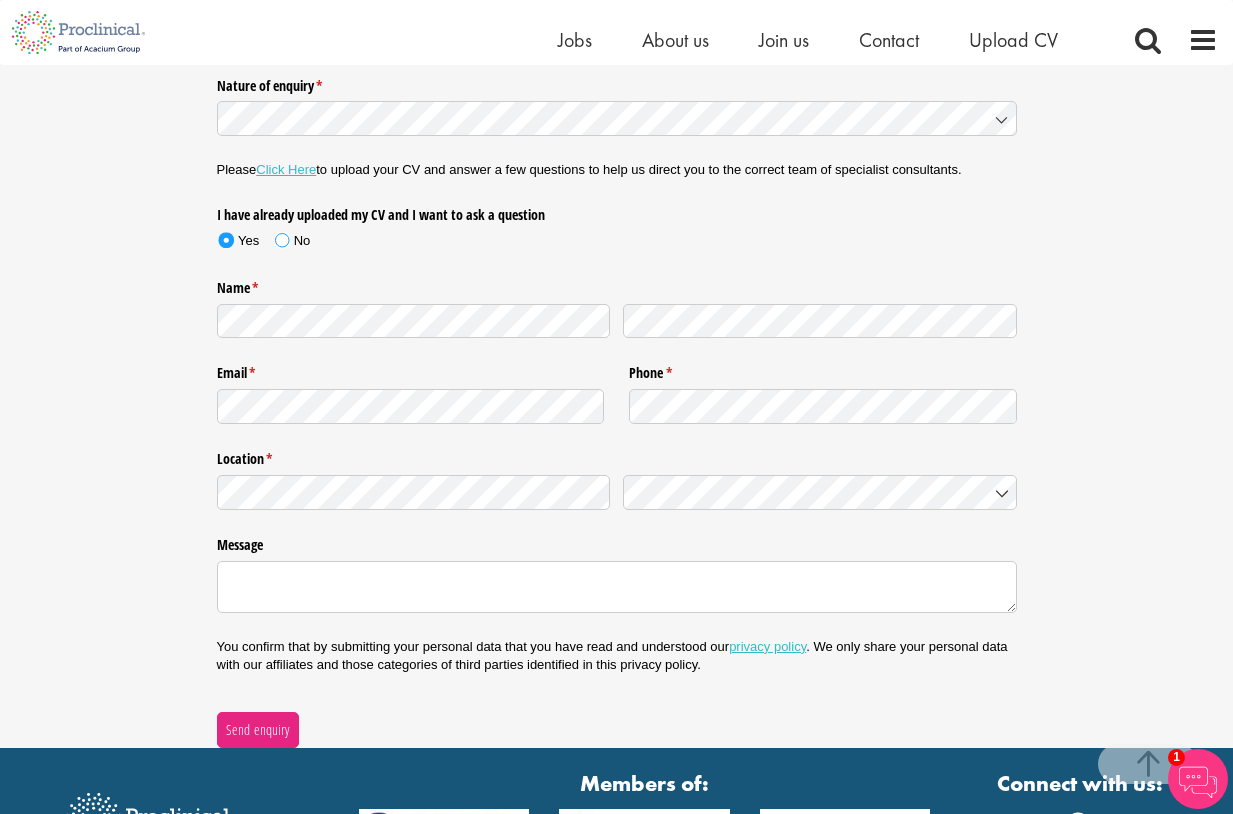 click at bounding box center [282, 240] 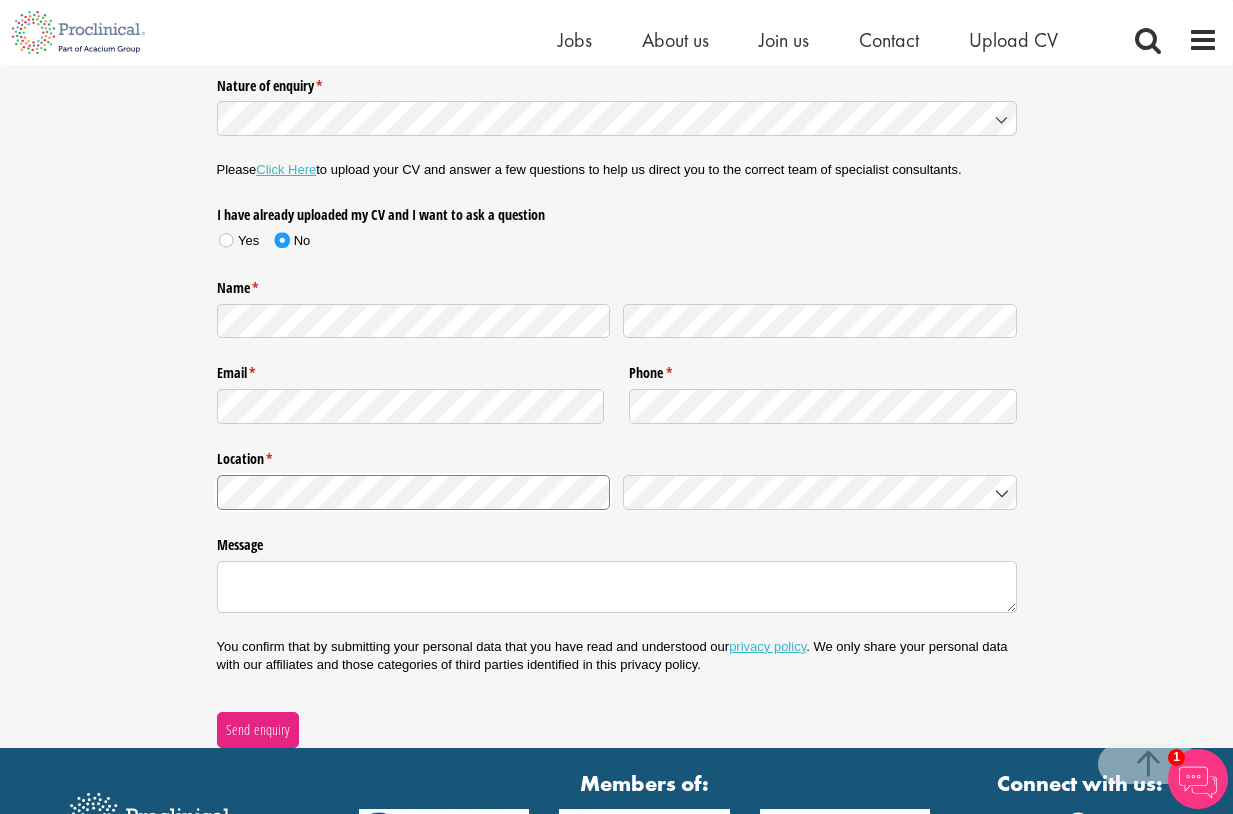 click 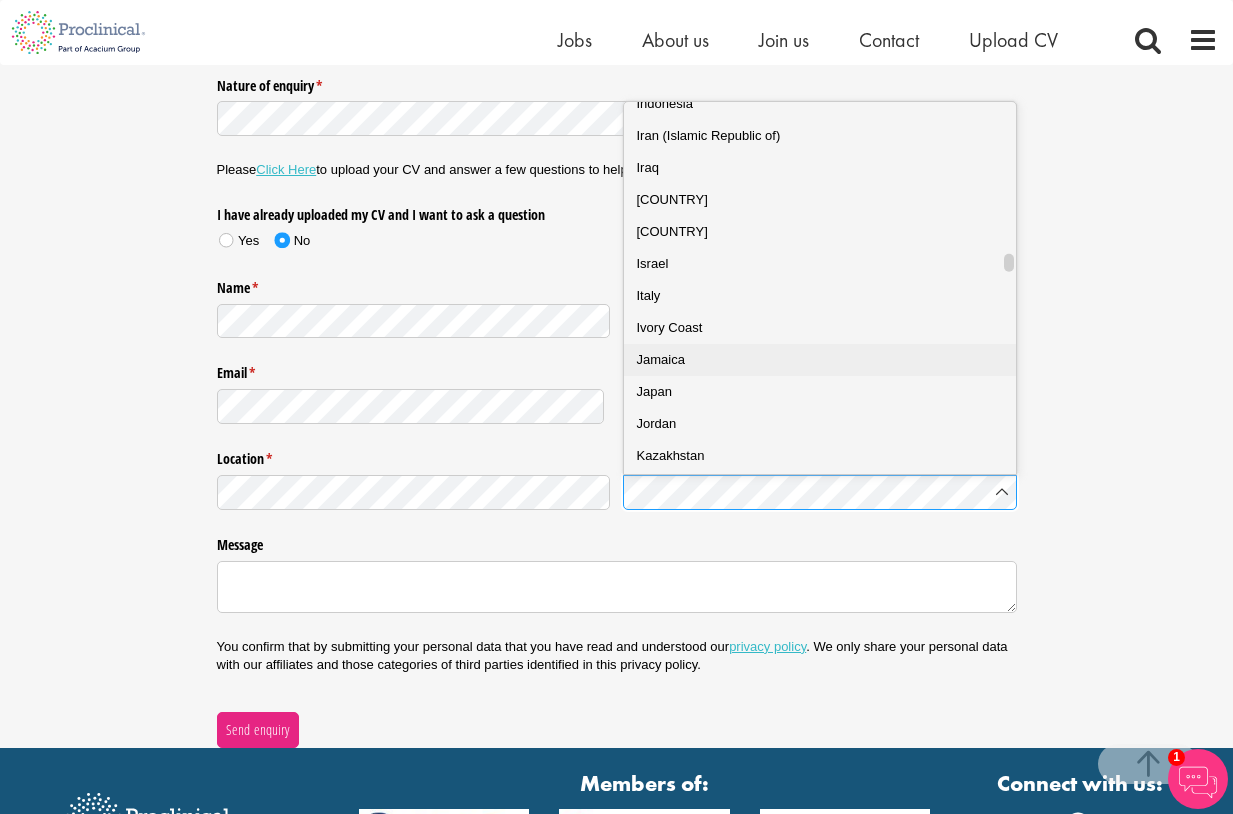 scroll, scrollTop: 3200, scrollLeft: 0, axis: vertical 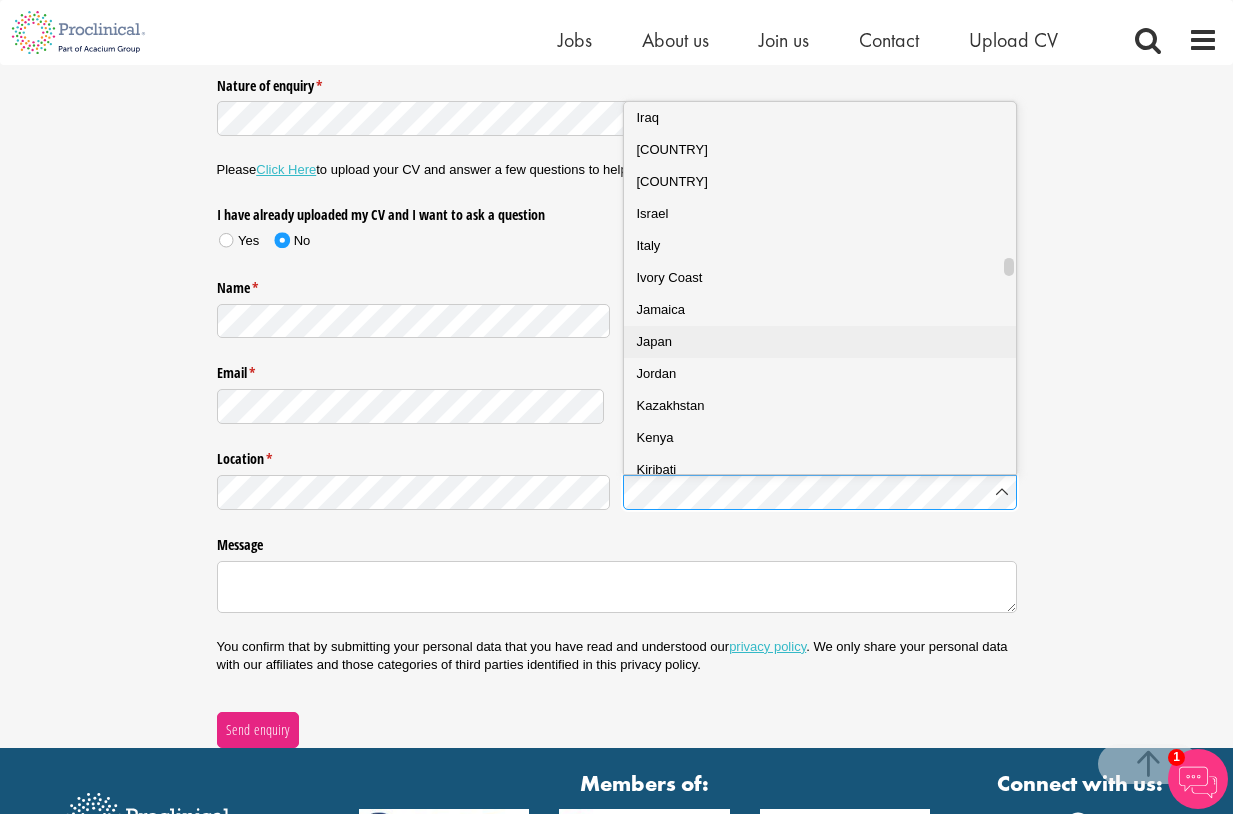 click on "Japan" at bounding box center [828, 342] 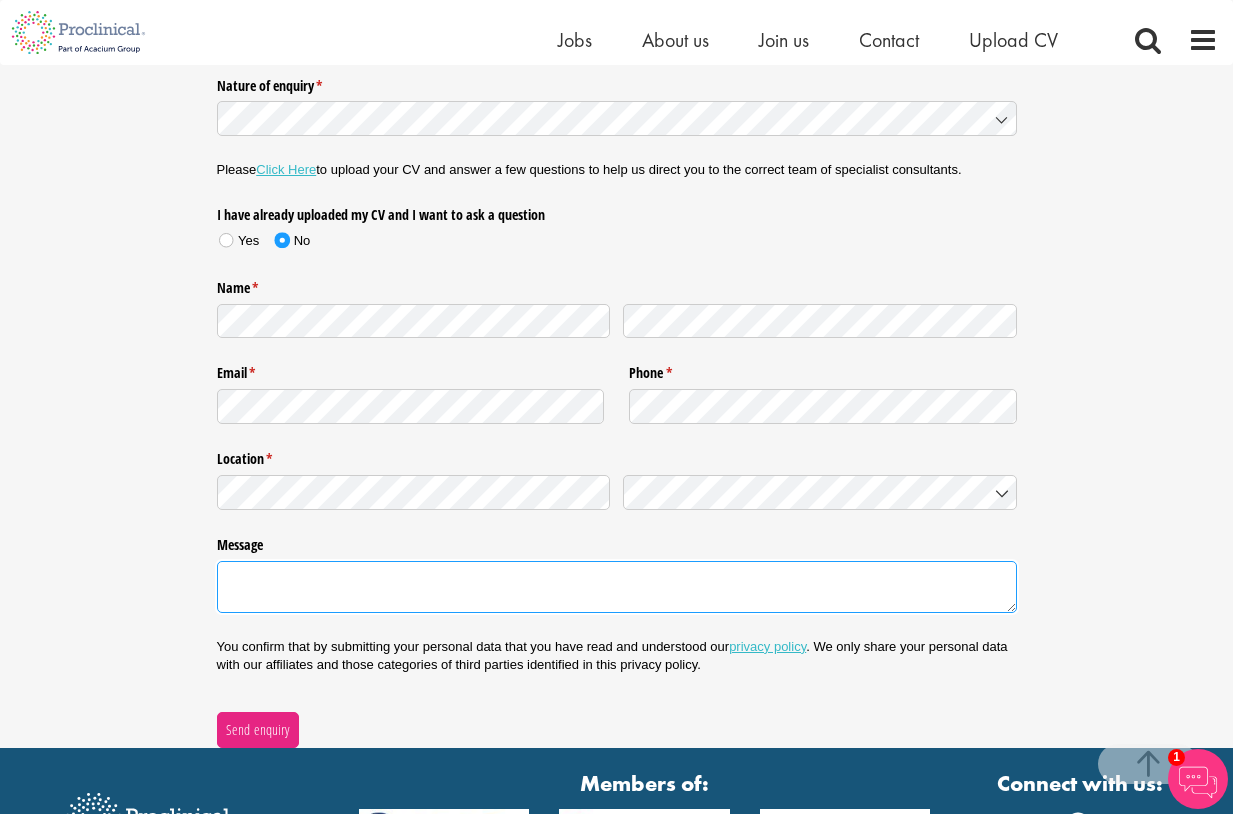 click on "Message" at bounding box center (617, 587) 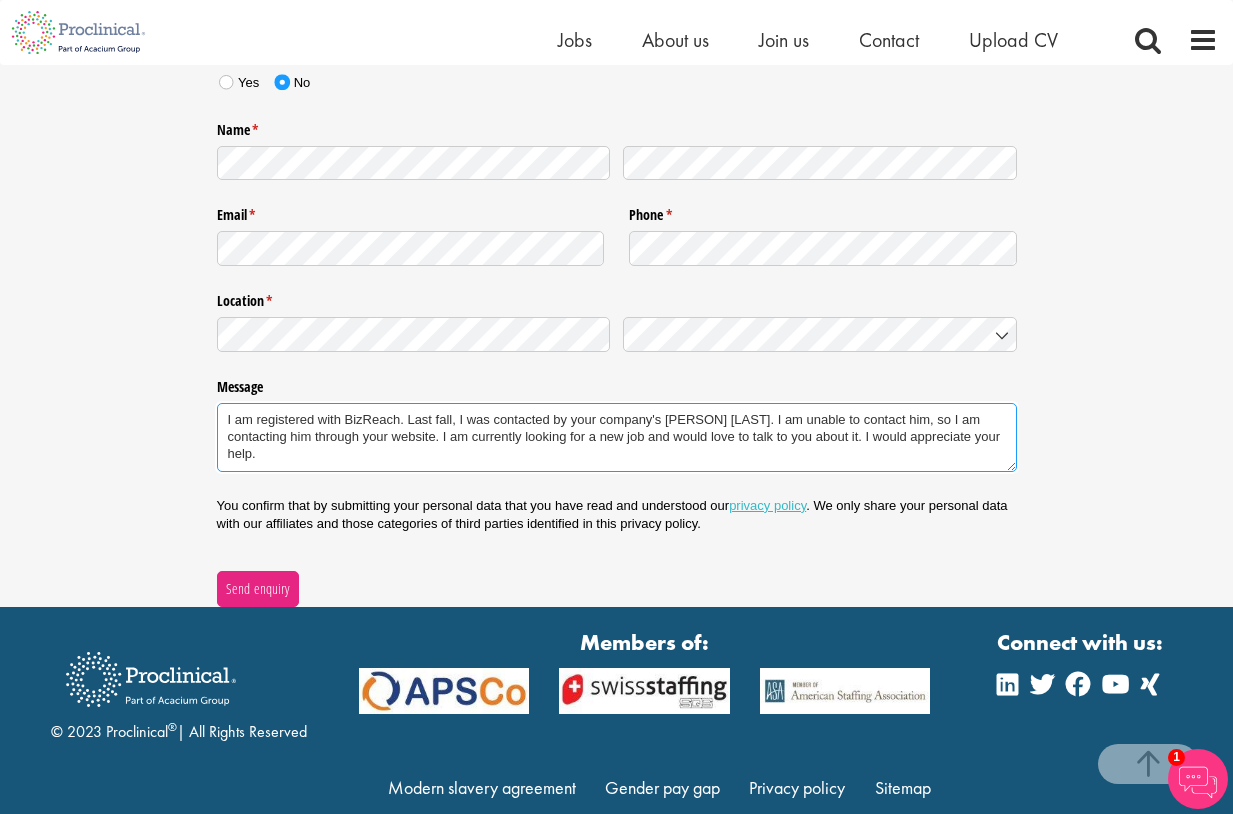 scroll, scrollTop: 2979, scrollLeft: 0, axis: vertical 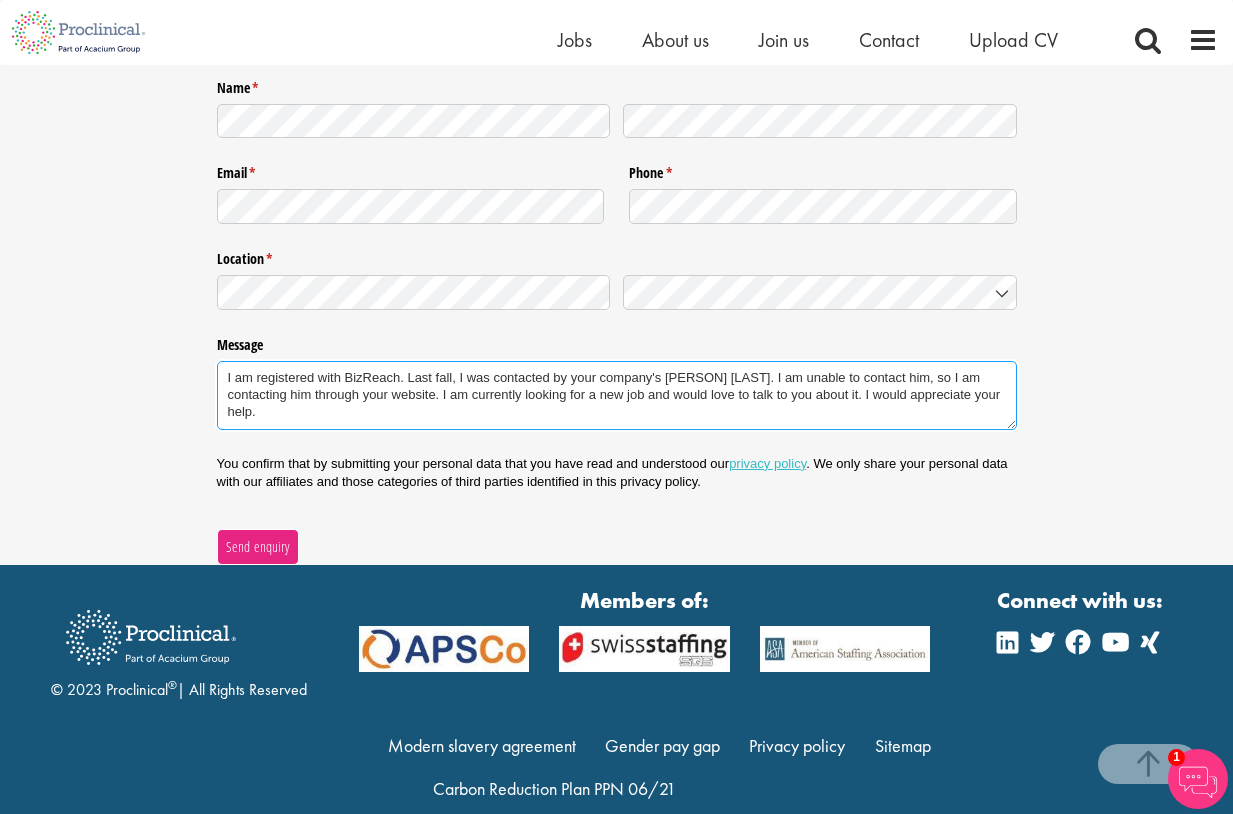 type on "I am registered with BizReach. Last fall, I was contacted by your company's Allman Mark. I am unable to contact him, so I am contacting him through your website. I am currently looking for a new job and would love to talk to you about it. I would appreciate your help." 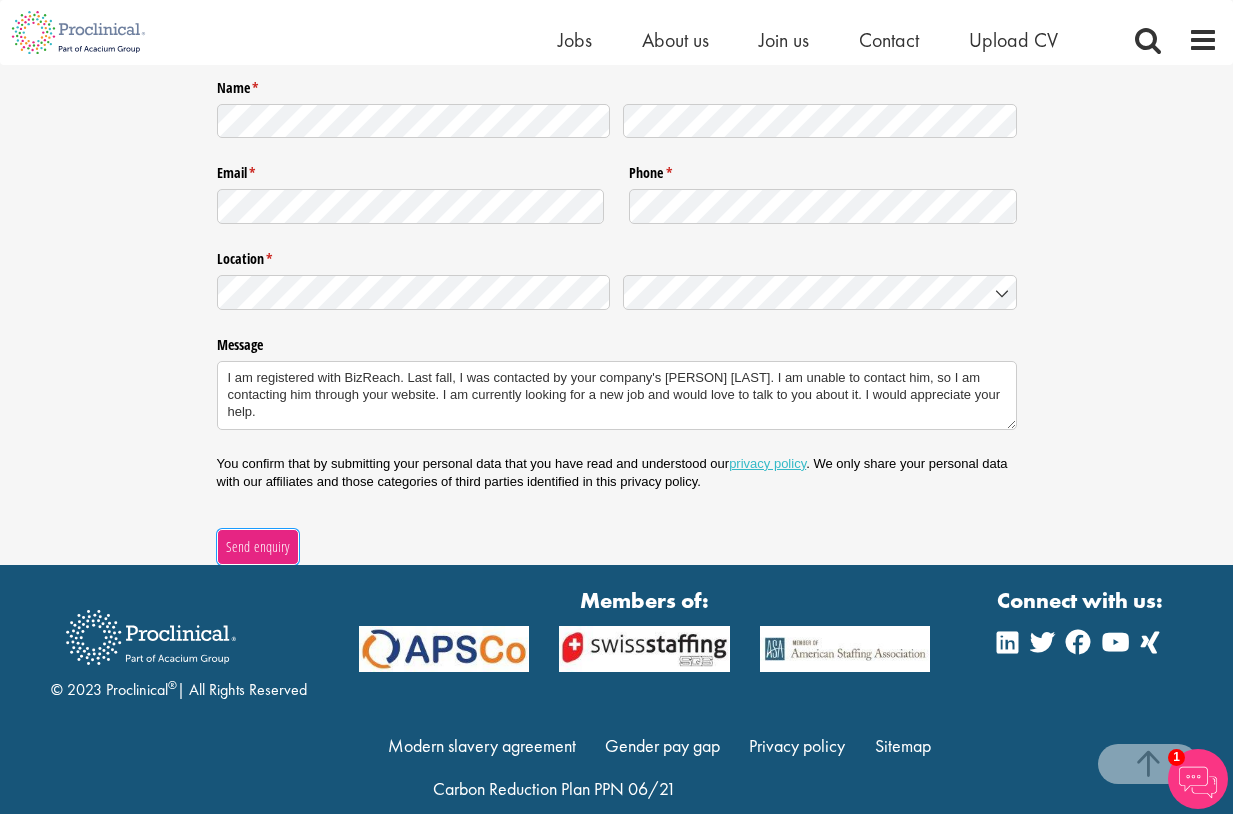 click on "Send enquiry" at bounding box center (257, 547) 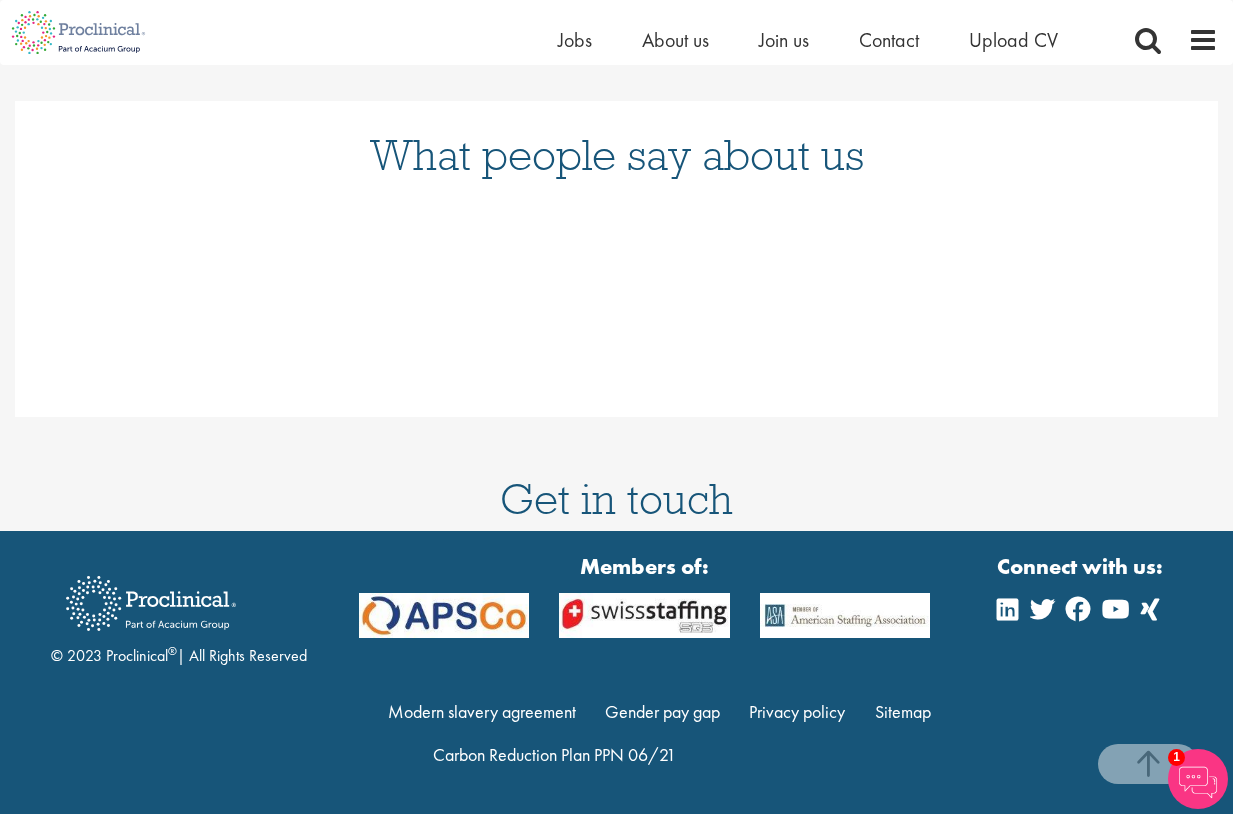 scroll, scrollTop: 2317, scrollLeft: 0, axis: vertical 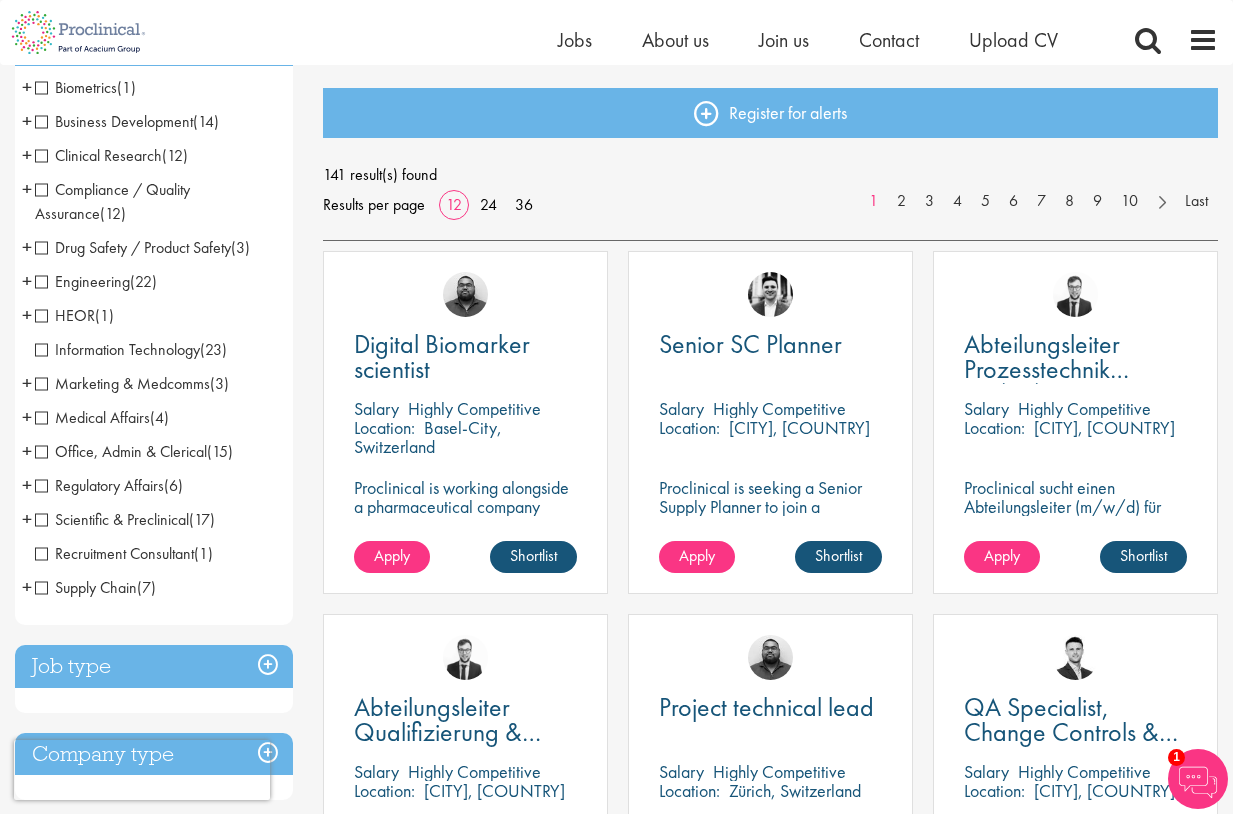 click on "Medical Affairs" at bounding box center [92, 417] 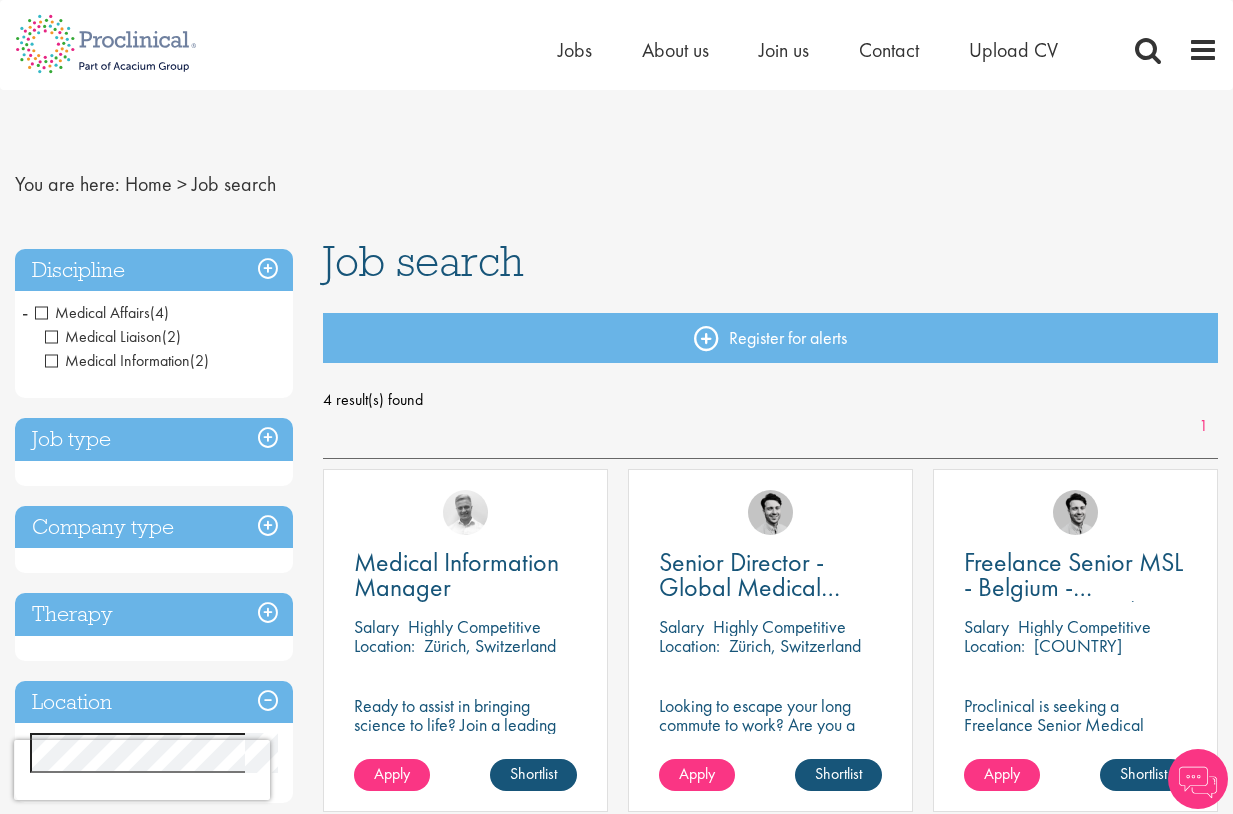 scroll, scrollTop: 0, scrollLeft: 0, axis: both 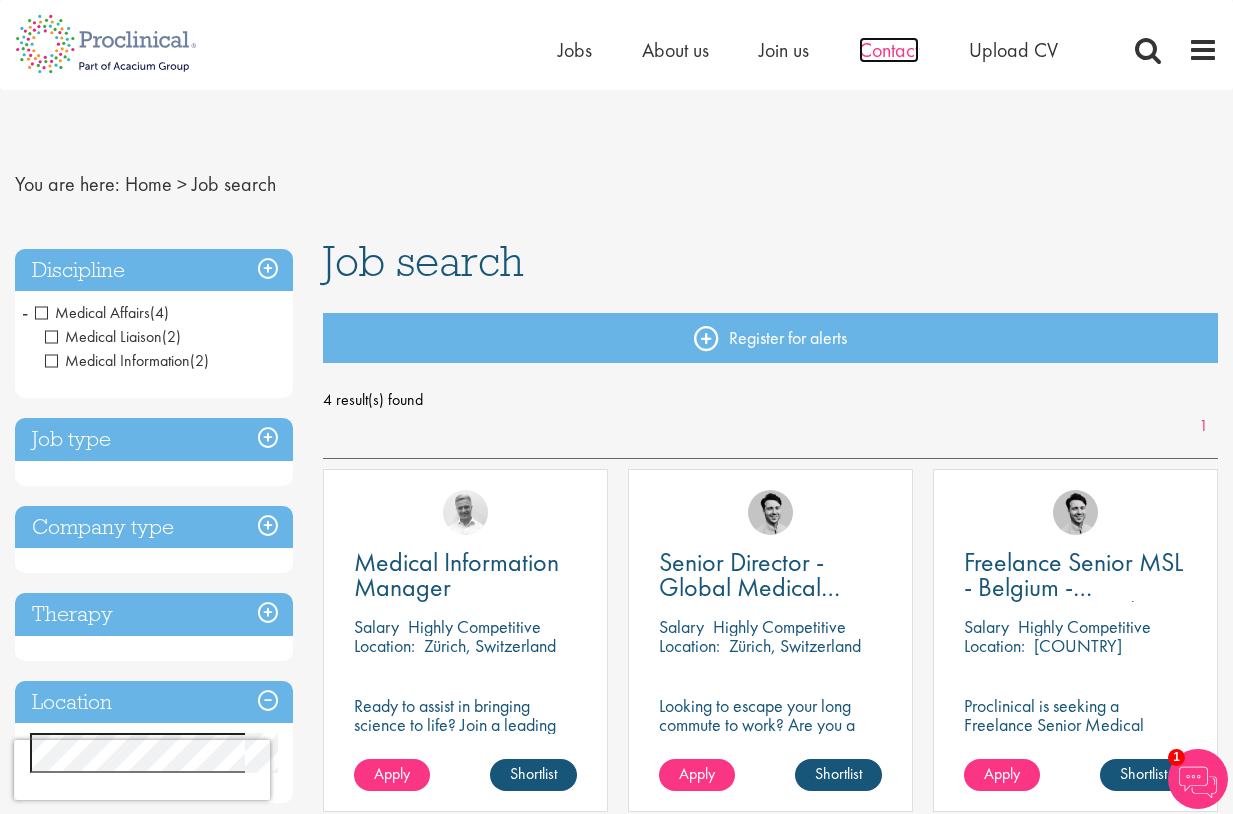 click on "Contact" at bounding box center [889, 50] 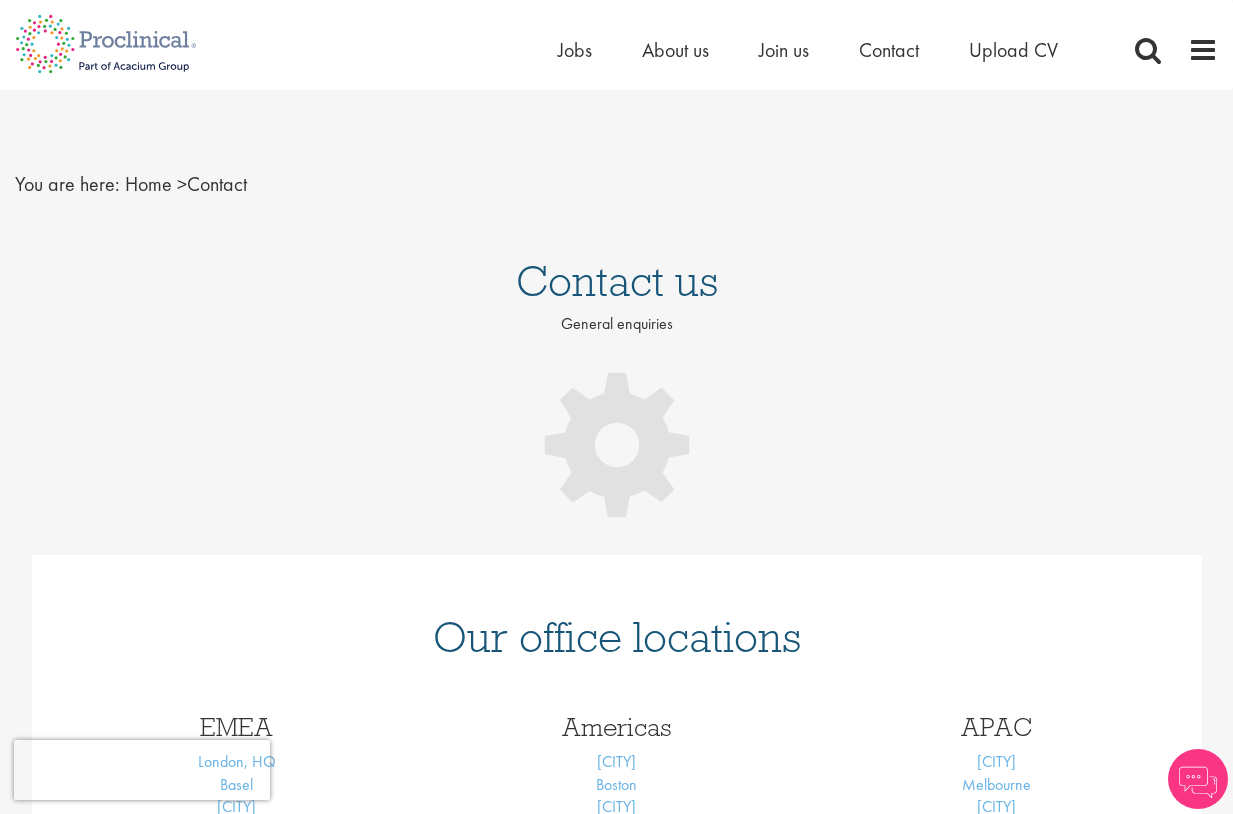 scroll, scrollTop: 0, scrollLeft: 0, axis: both 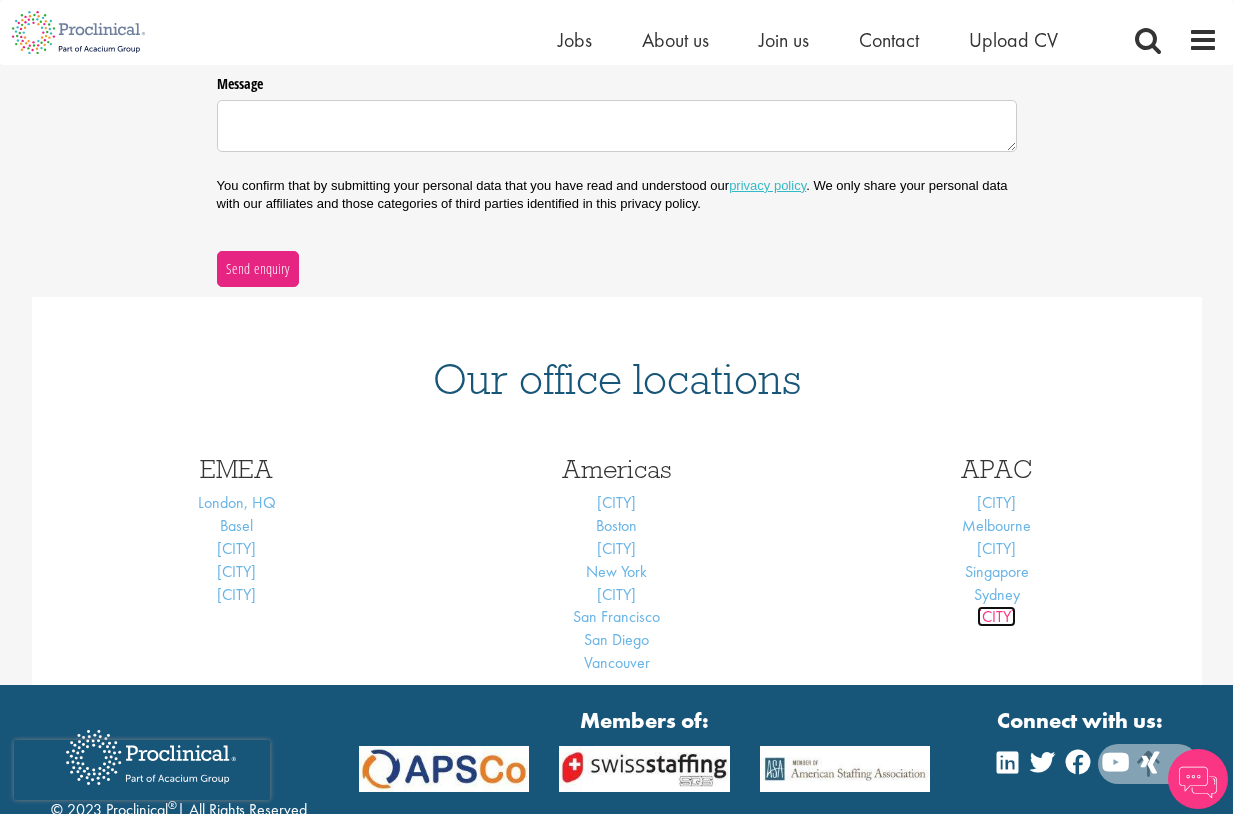 click on "[CITY]" at bounding box center (996, 616) 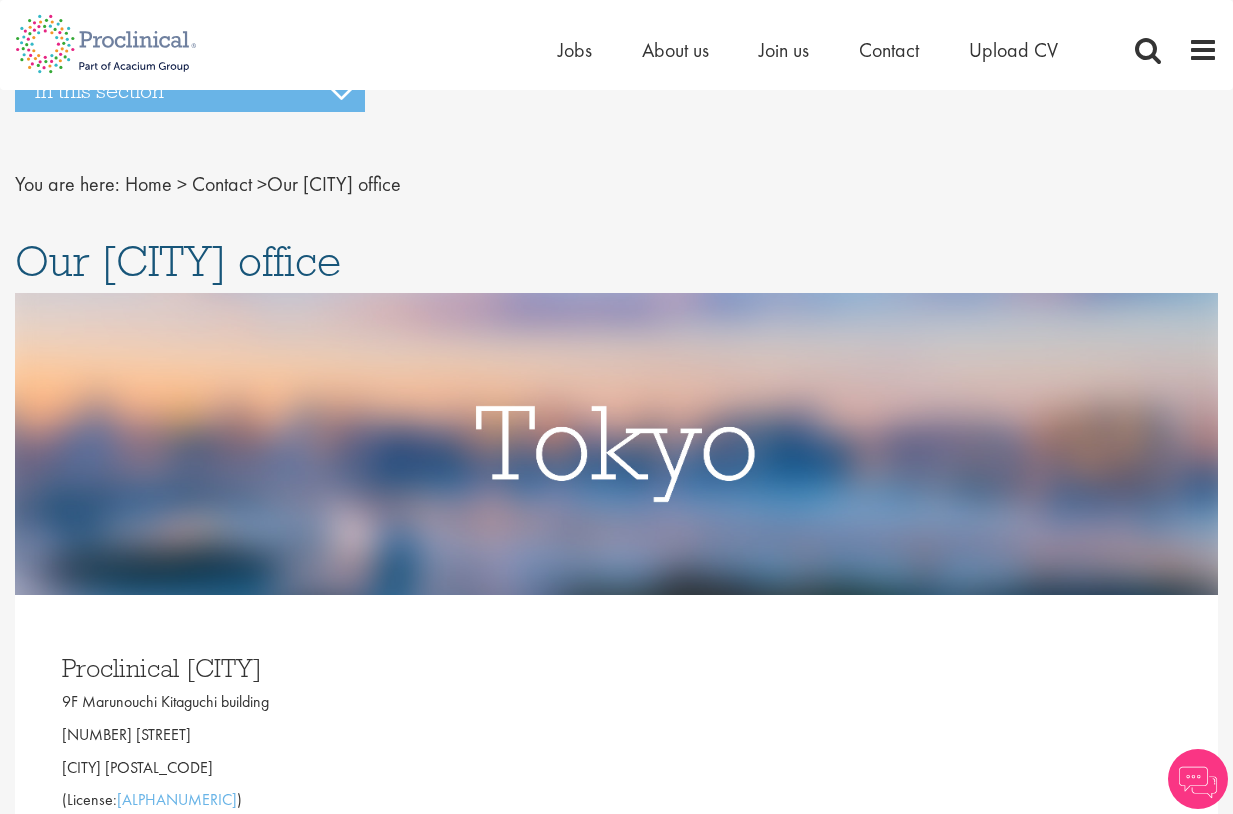 scroll, scrollTop: 400, scrollLeft: 0, axis: vertical 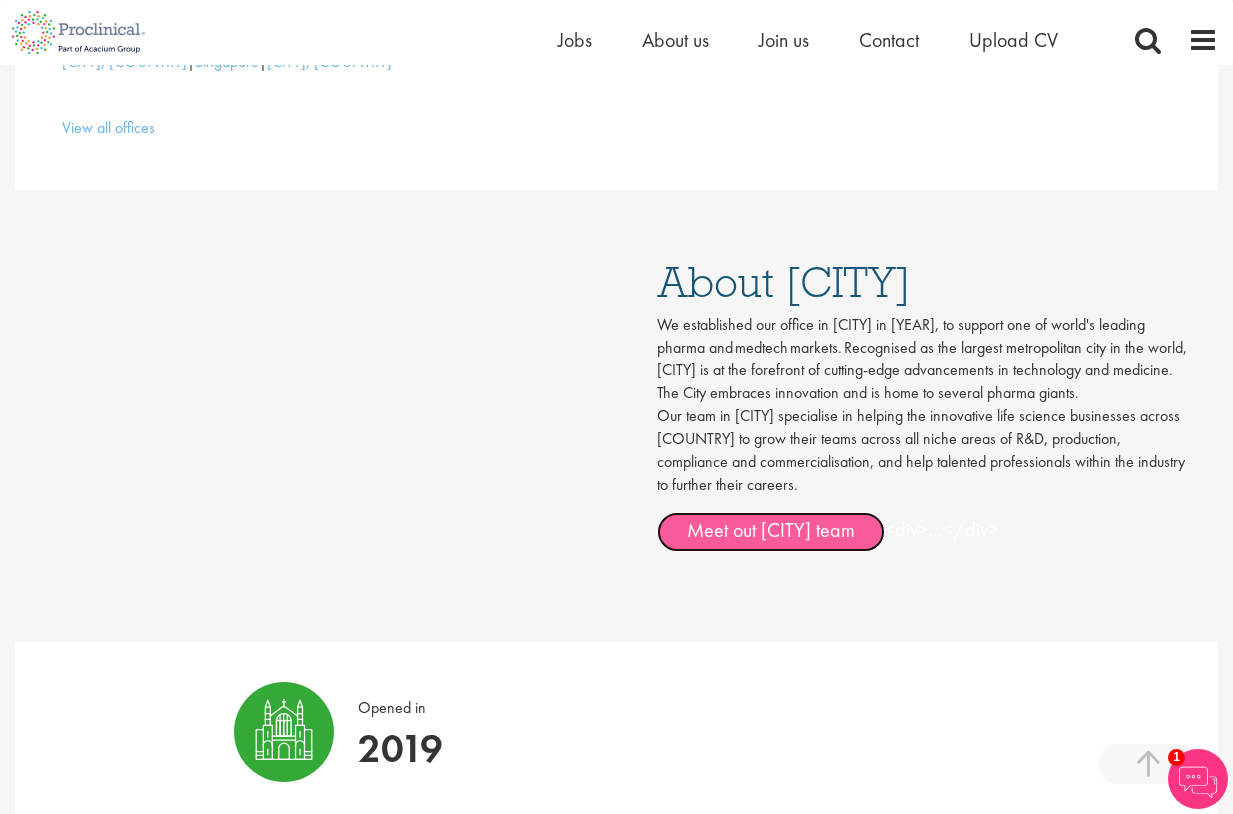 click on "Meet out Tokyo team" at bounding box center [771, 532] 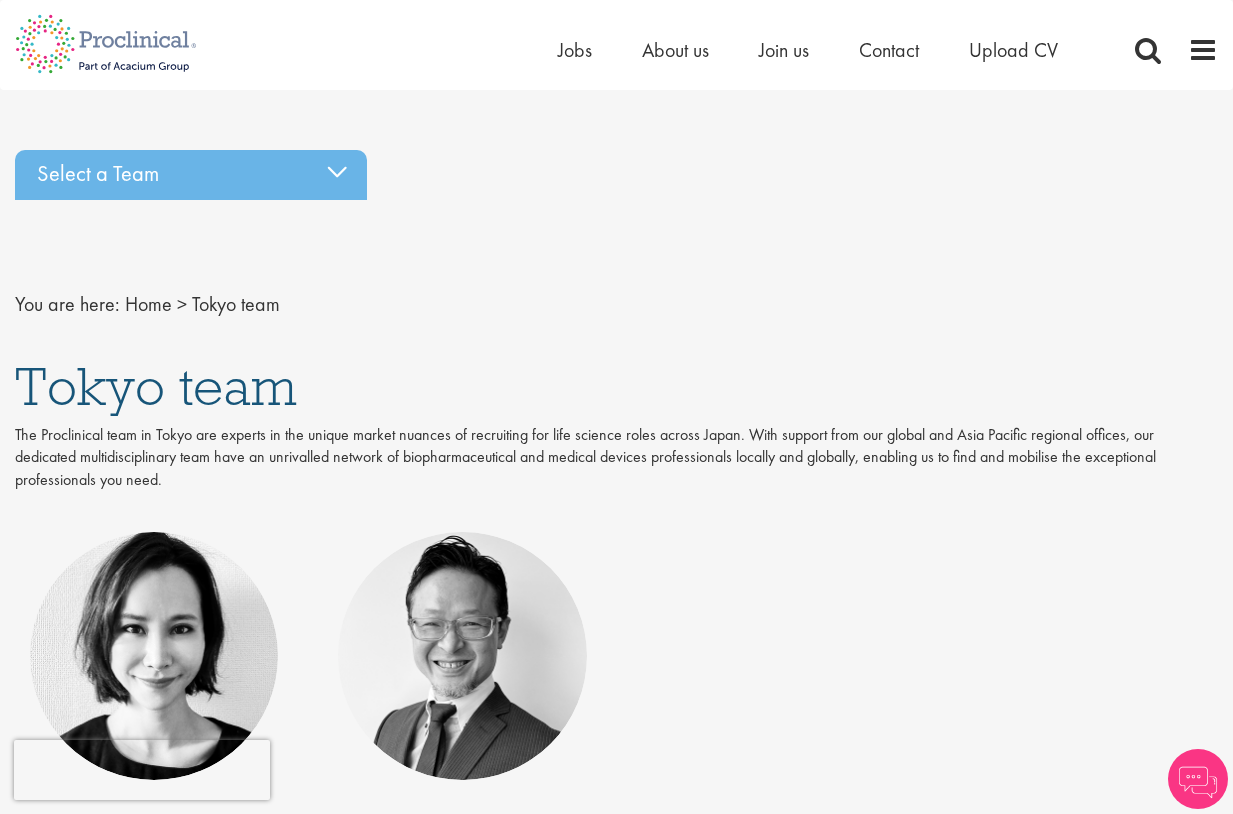 scroll, scrollTop: 0, scrollLeft: 0, axis: both 